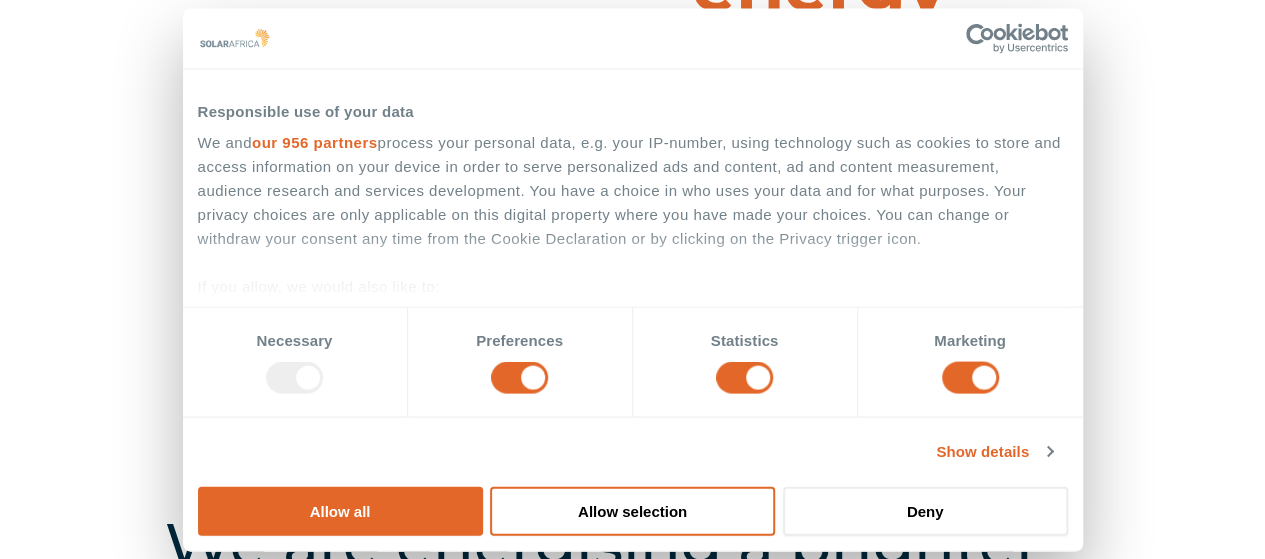 scroll, scrollTop: 143, scrollLeft: 0, axis: vertical 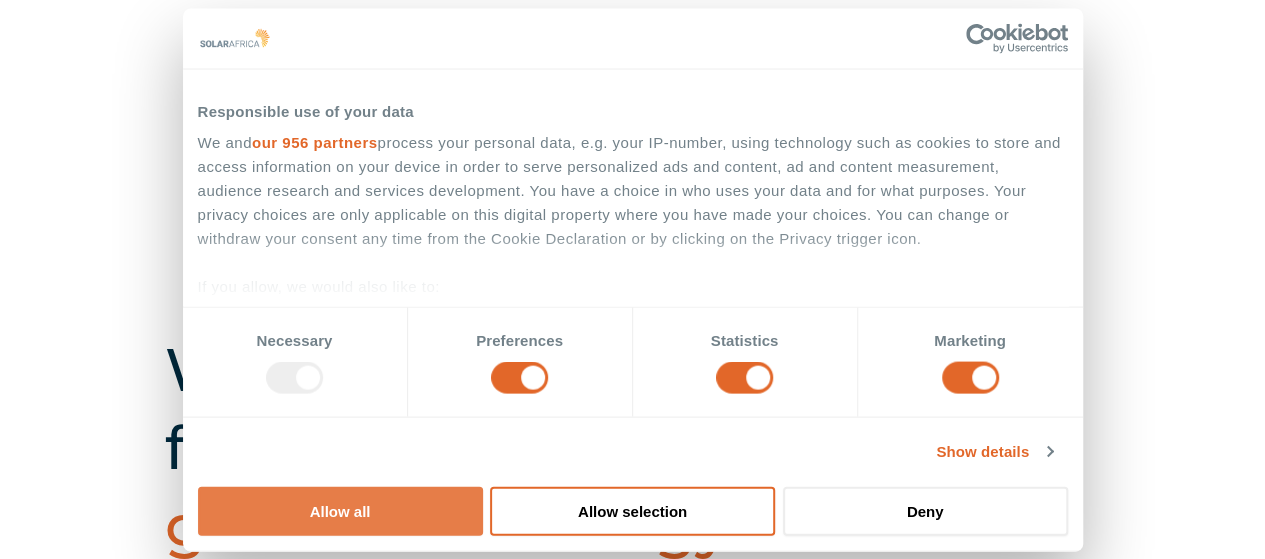 click on "Allow all" at bounding box center (340, 510) 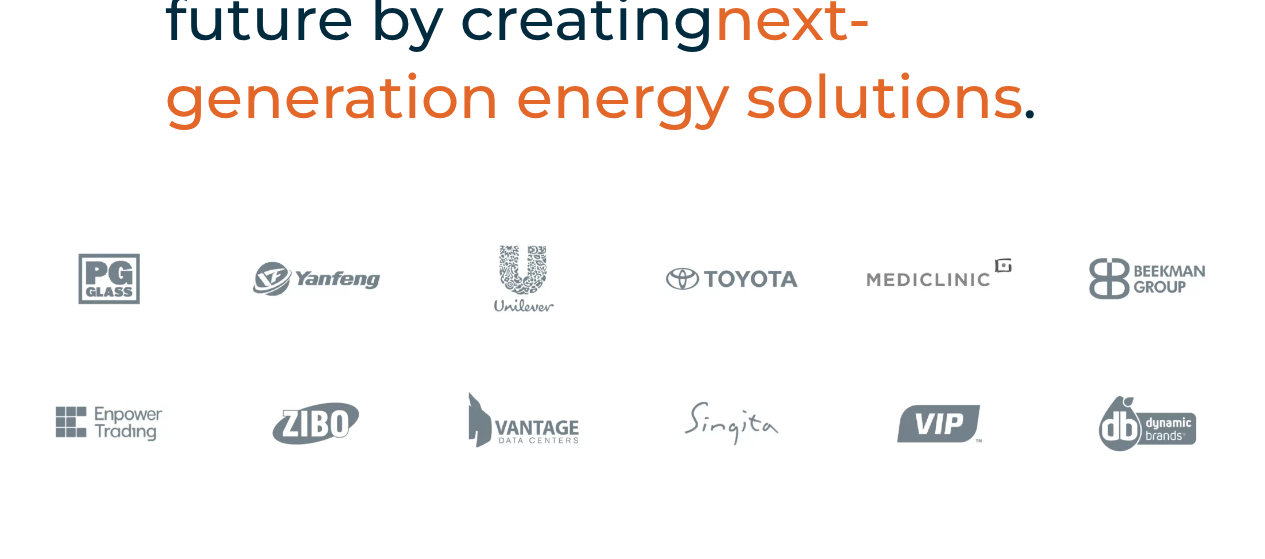 scroll, scrollTop: 765, scrollLeft: 0, axis: vertical 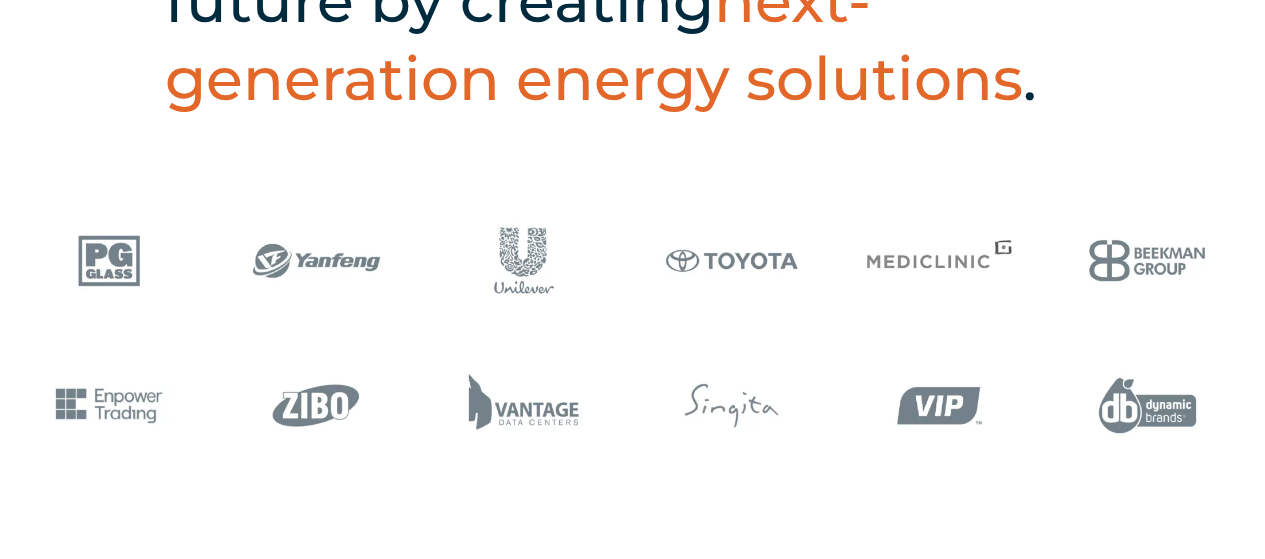 click at bounding box center (1765, 260) 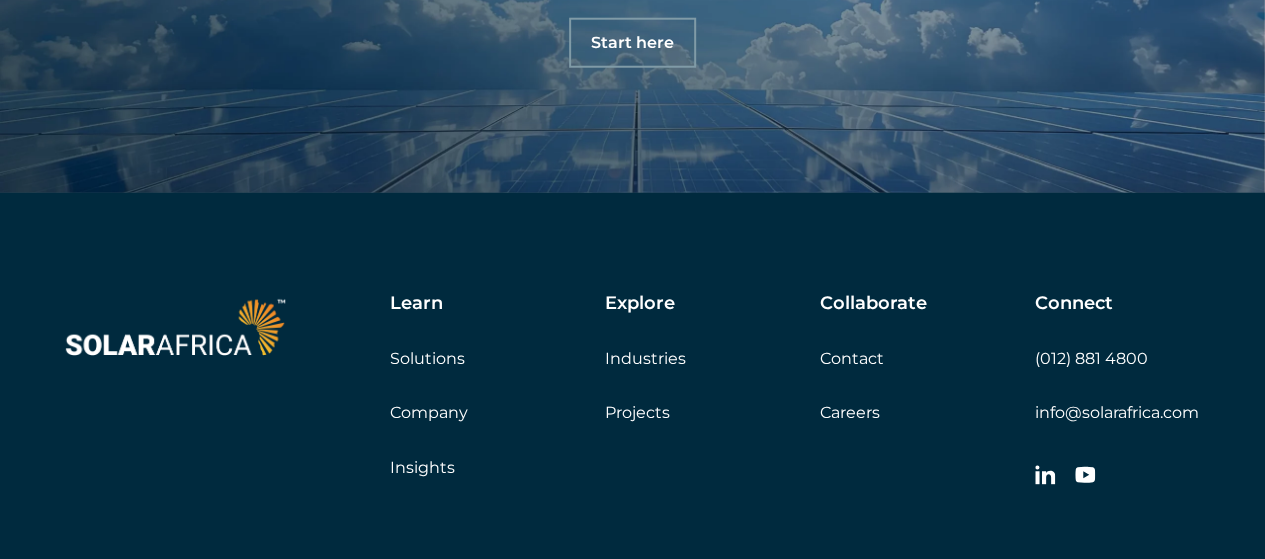 scroll, scrollTop: 6526, scrollLeft: 0, axis: vertical 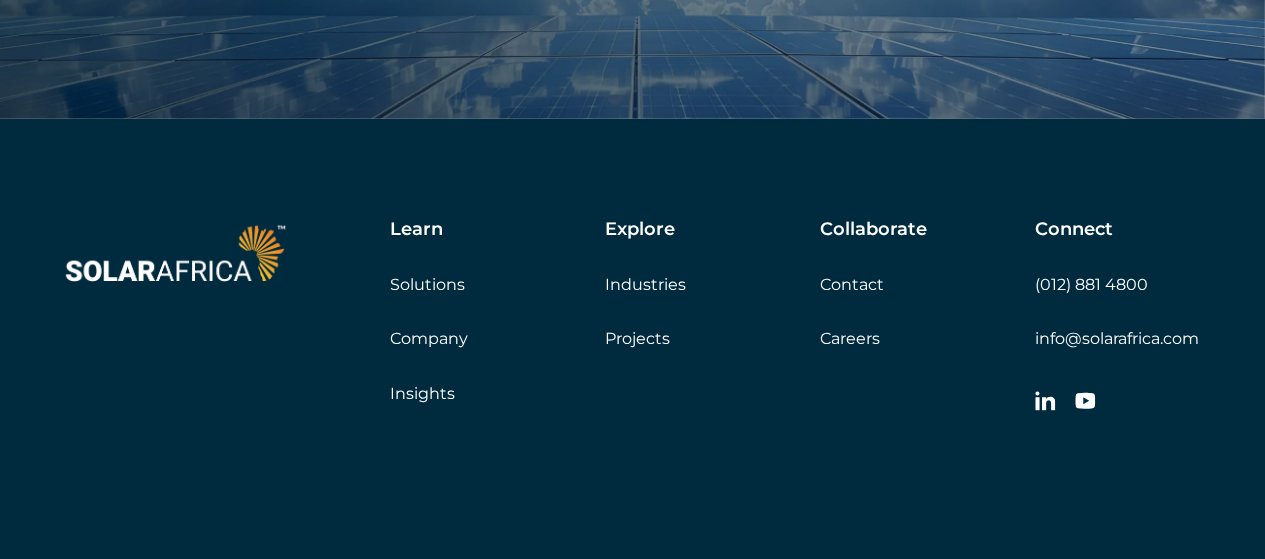 click on "Contact" at bounding box center [852, 284] 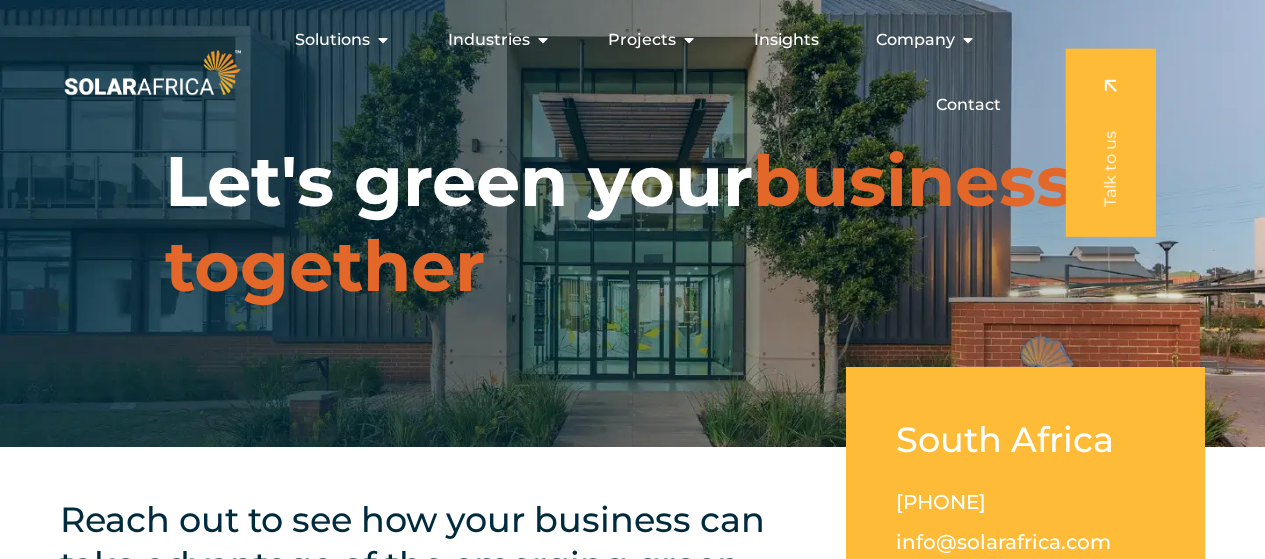 scroll, scrollTop: 0, scrollLeft: 0, axis: both 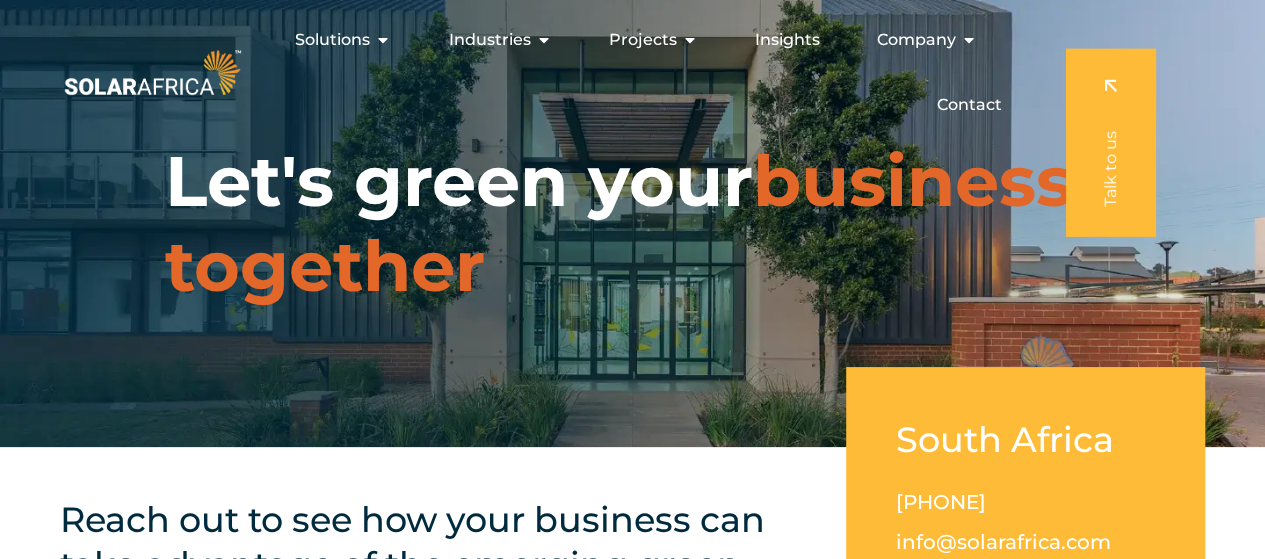 drag, startPoint x: 0, startPoint y: 0, endPoint x: 1234, endPoint y: 29, distance: 1234.3407 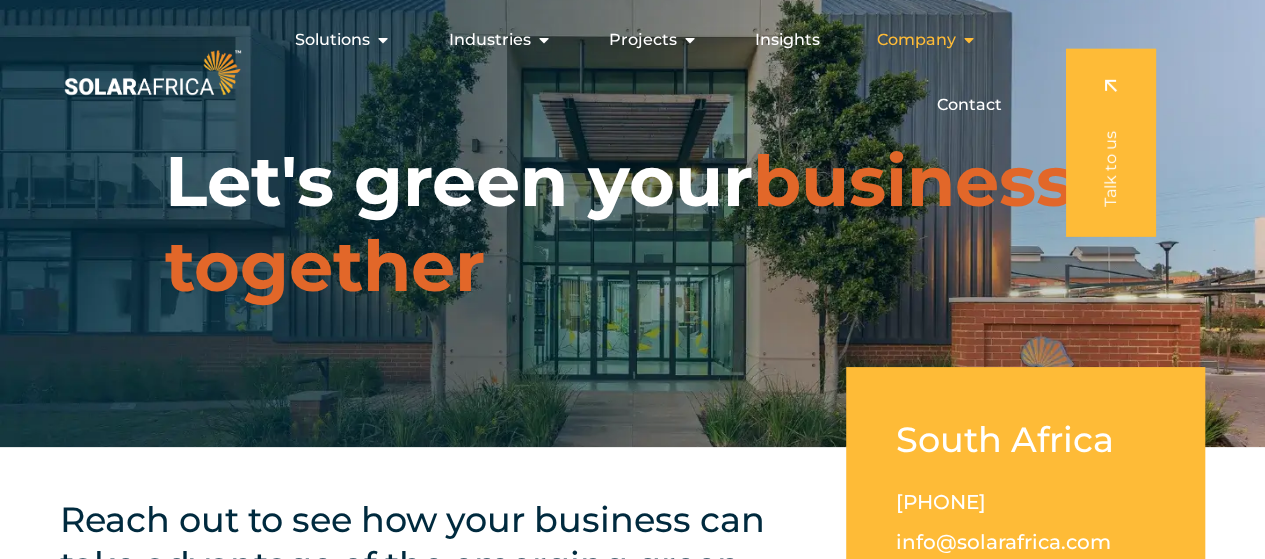 click on "Company" at bounding box center (915, 40) 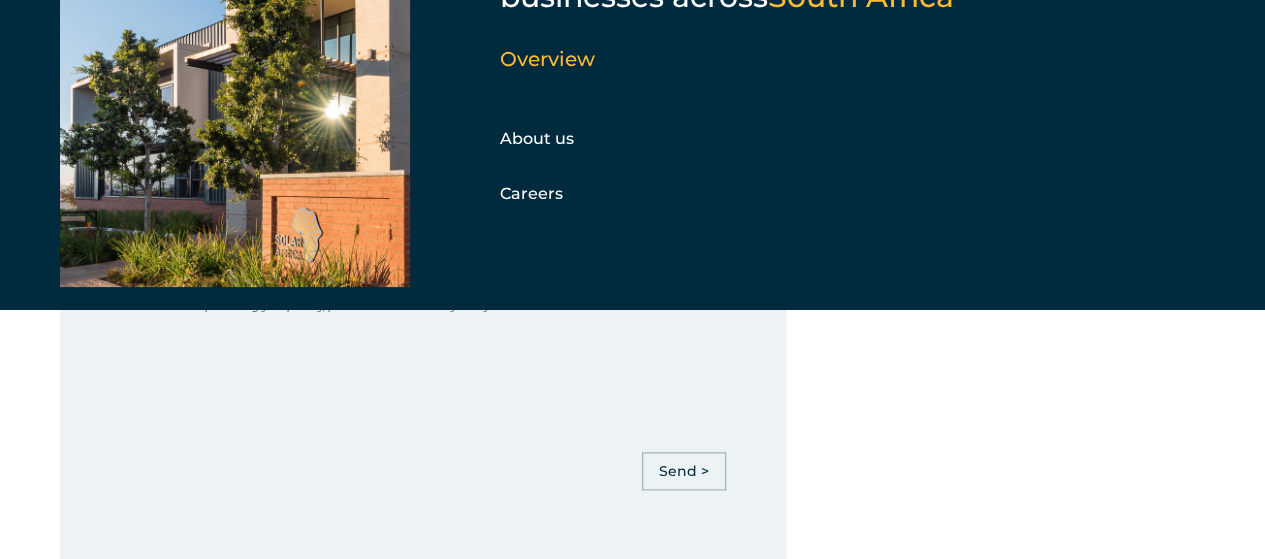 scroll, scrollTop: 1012, scrollLeft: 0, axis: vertical 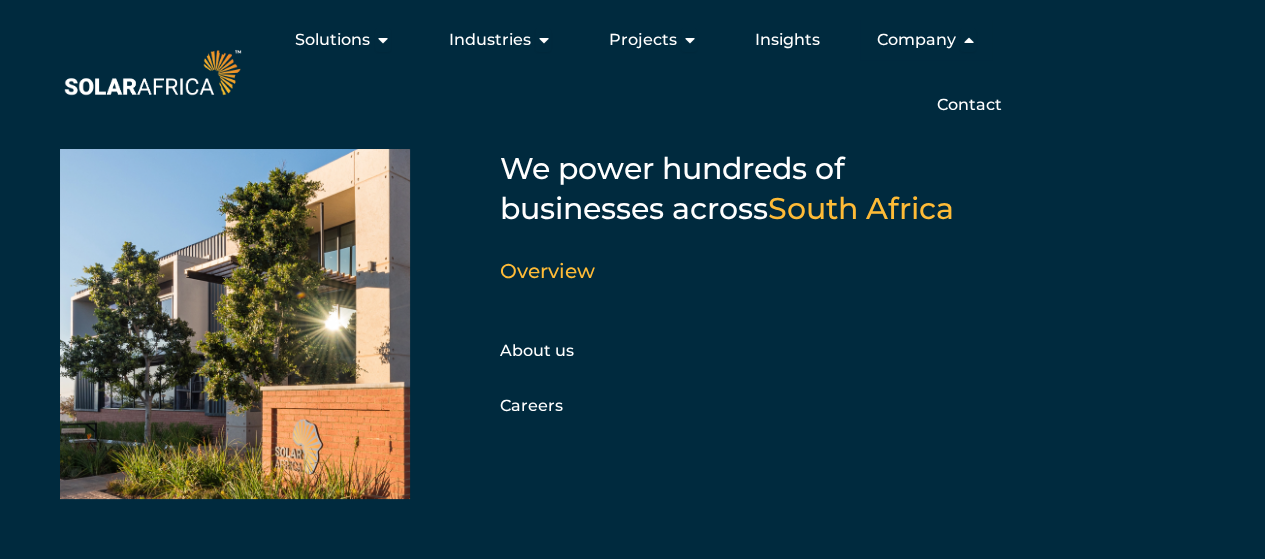 click on "Solutions
Close Solutions
Open Solutions
Pick your solution
Solar Energy
Wheeling
Battery Storage
Energy Trading
Gas-to-power
Biogas
Renewable Energy Certificates" at bounding box center (631, 72) 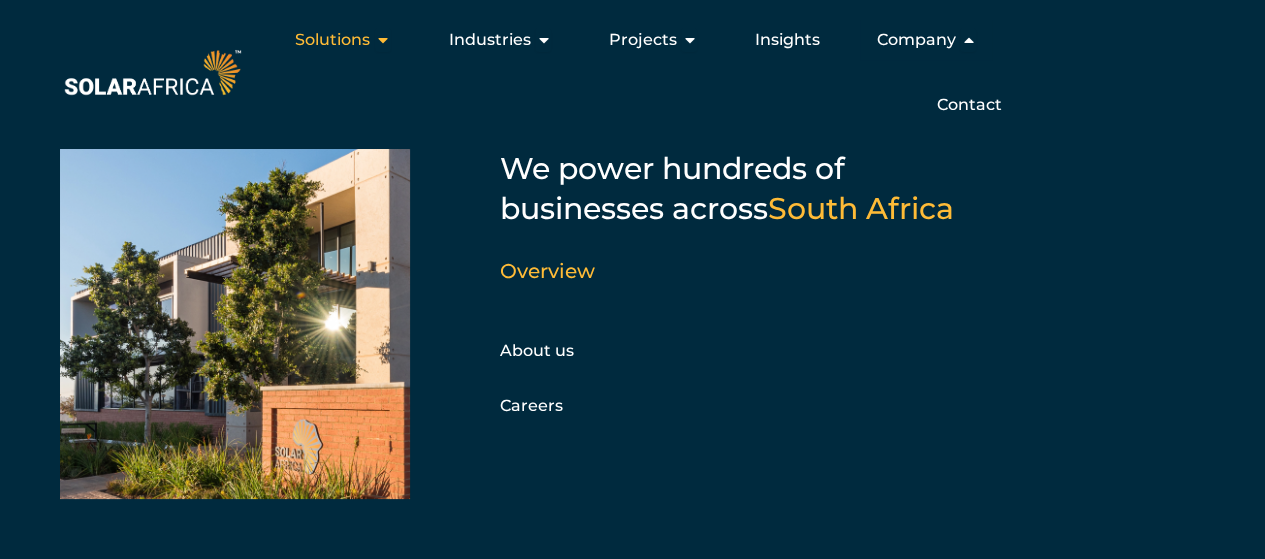 click on "Solutions" at bounding box center [332, 40] 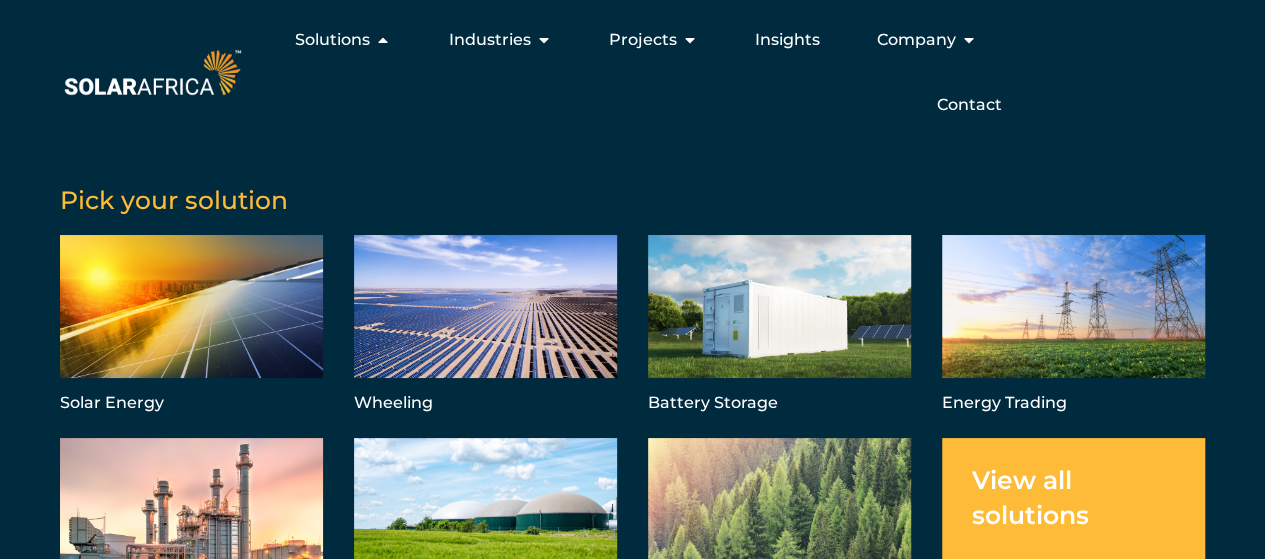 scroll, scrollTop: 662, scrollLeft: 0, axis: vertical 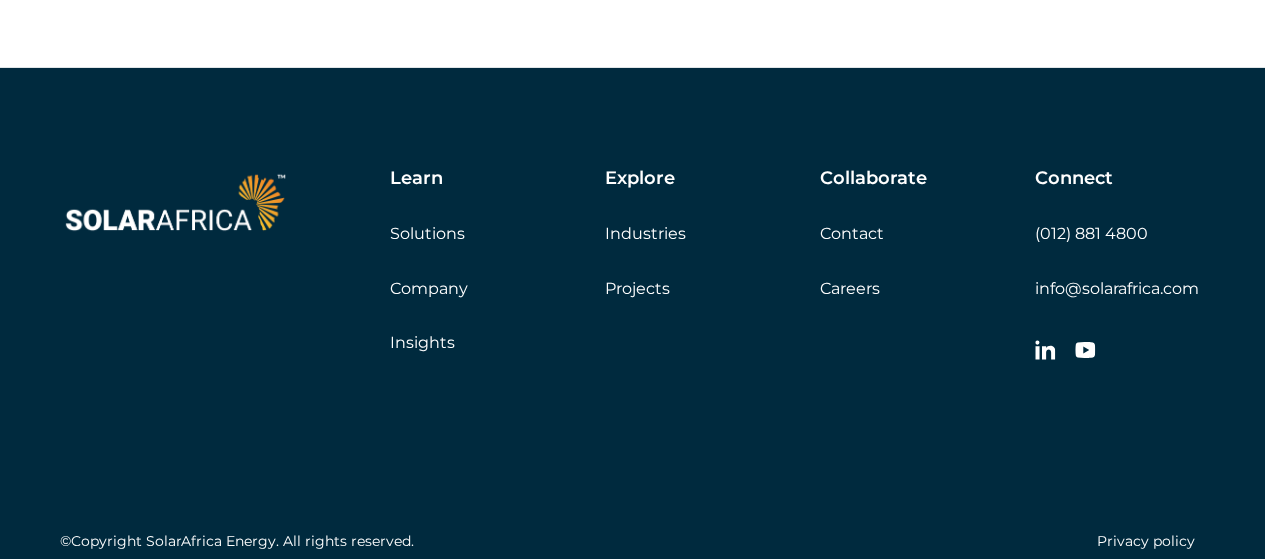 click on "Careers" at bounding box center (850, 288) 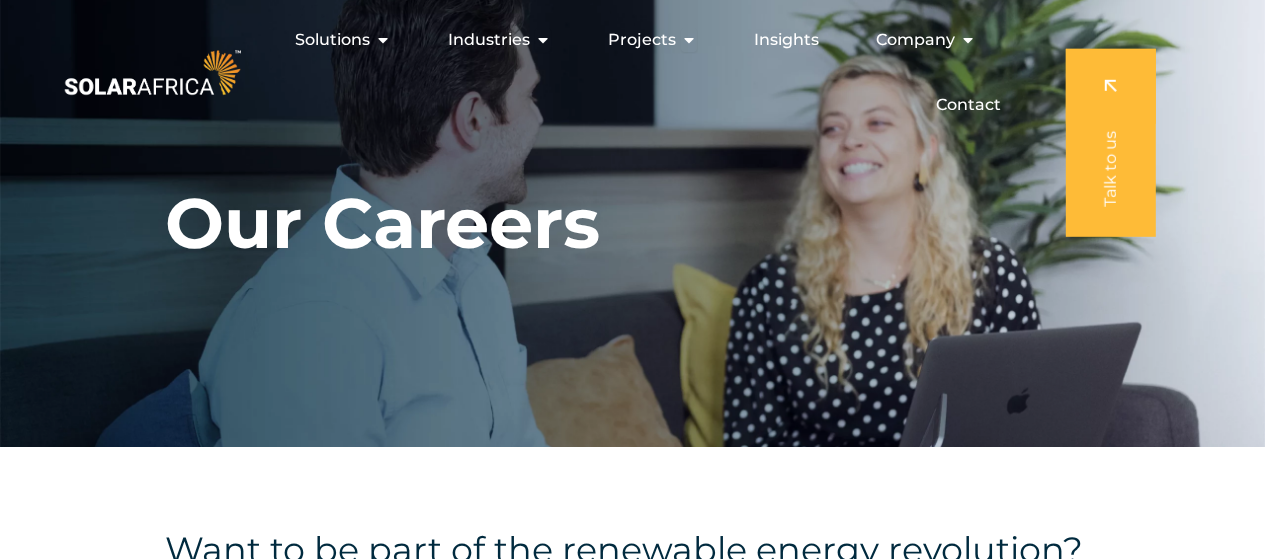 scroll, scrollTop: 0, scrollLeft: 0, axis: both 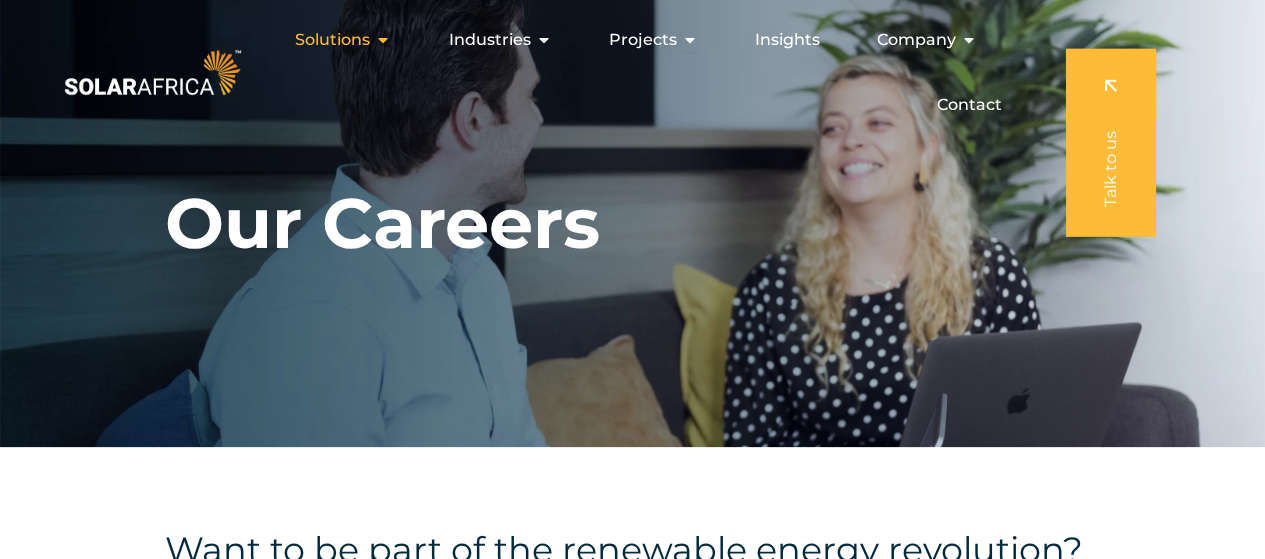 click at bounding box center [383, 40] 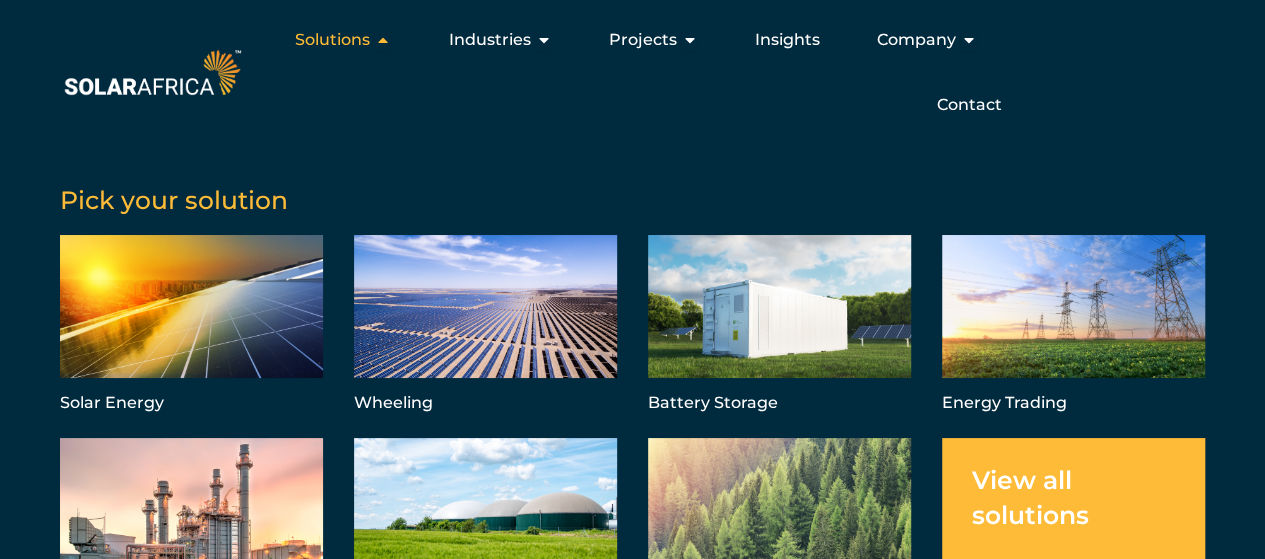 click at bounding box center [383, 40] 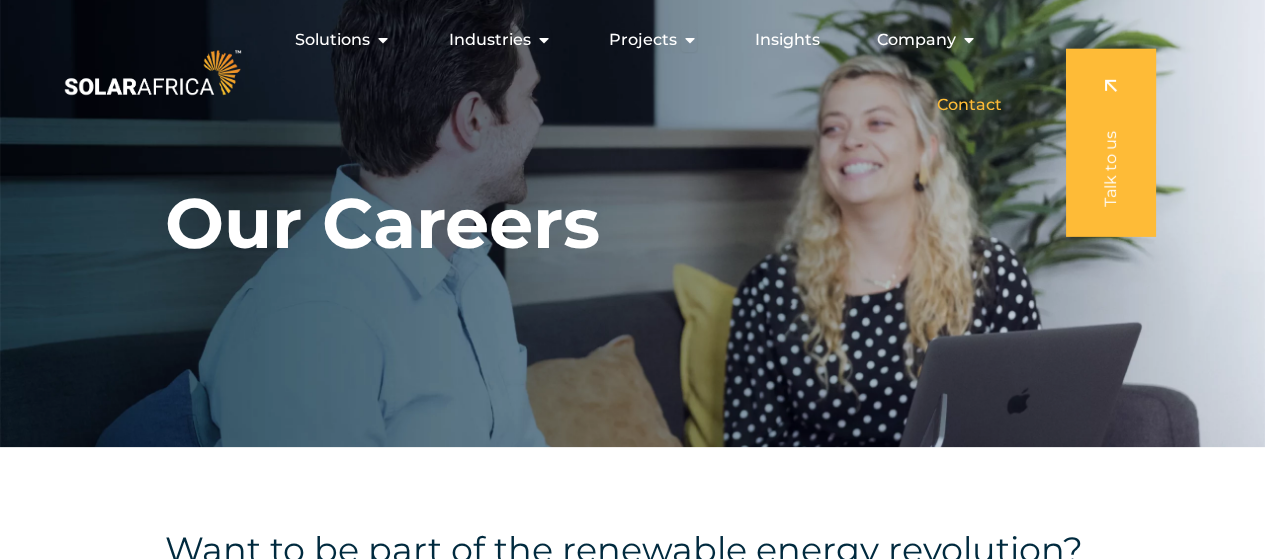 click on "Contact" at bounding box center (968, 105) 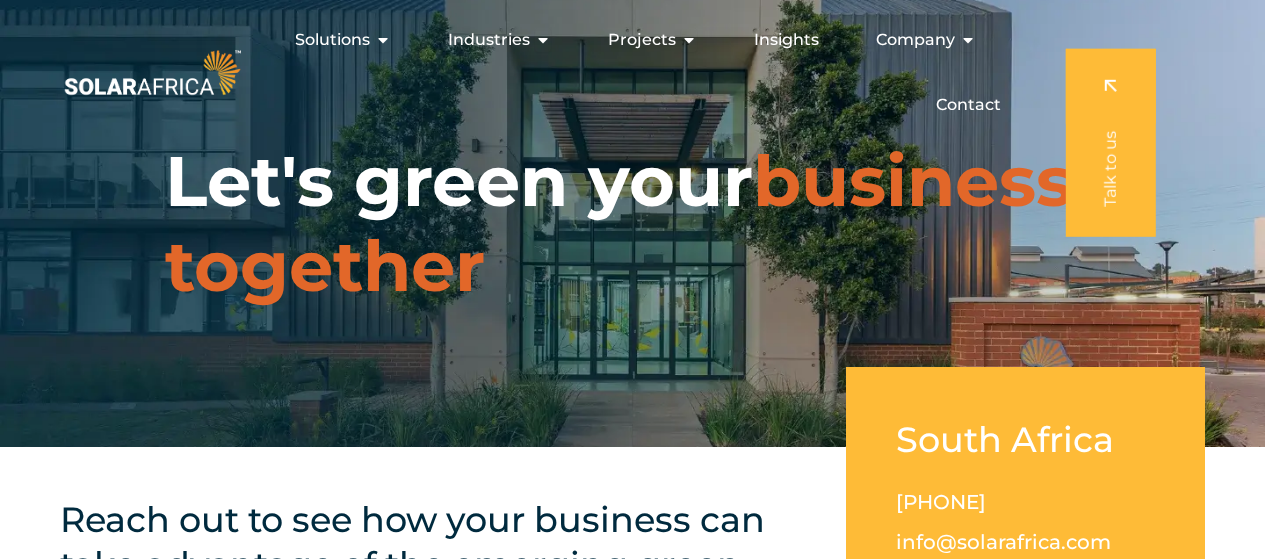 scroll, scrollTop: 0, scrollLeft: 0, axis: both 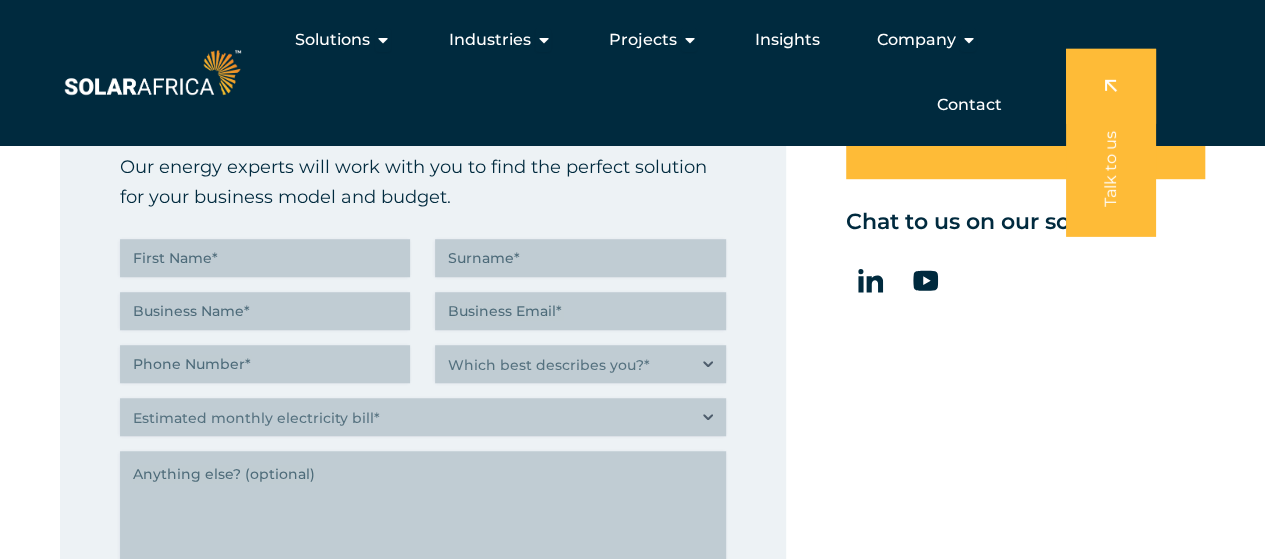 click at bounding box center [1111, 143] 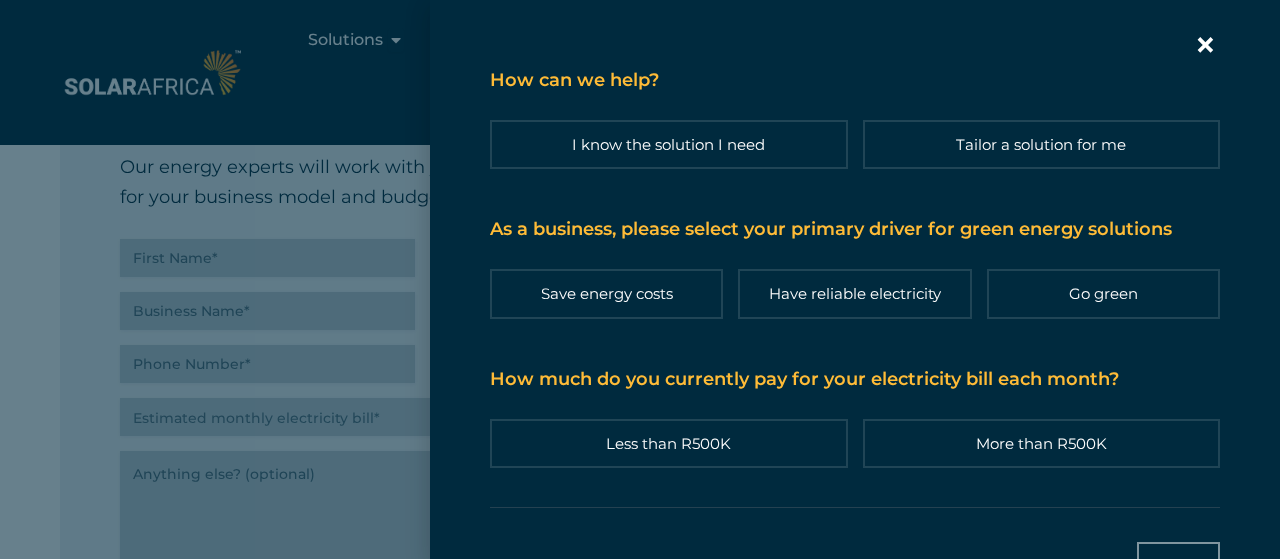 click on "How can we help?" at bounding box center [855, 80] 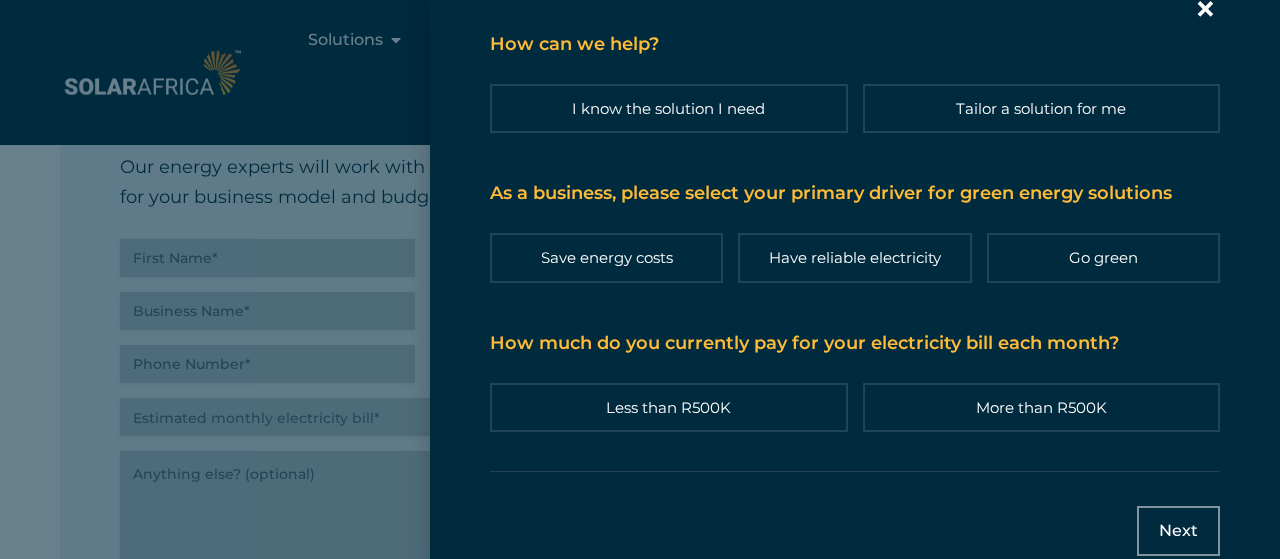 scroll, scrollTop: 63, scrollLeft: 0, axis: vertical 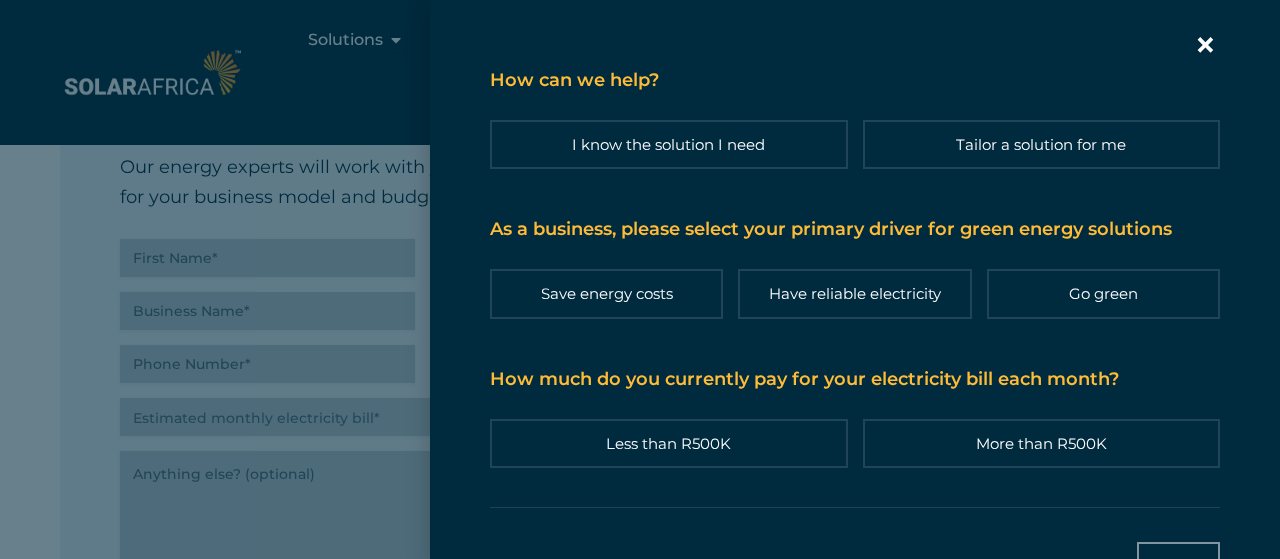 click 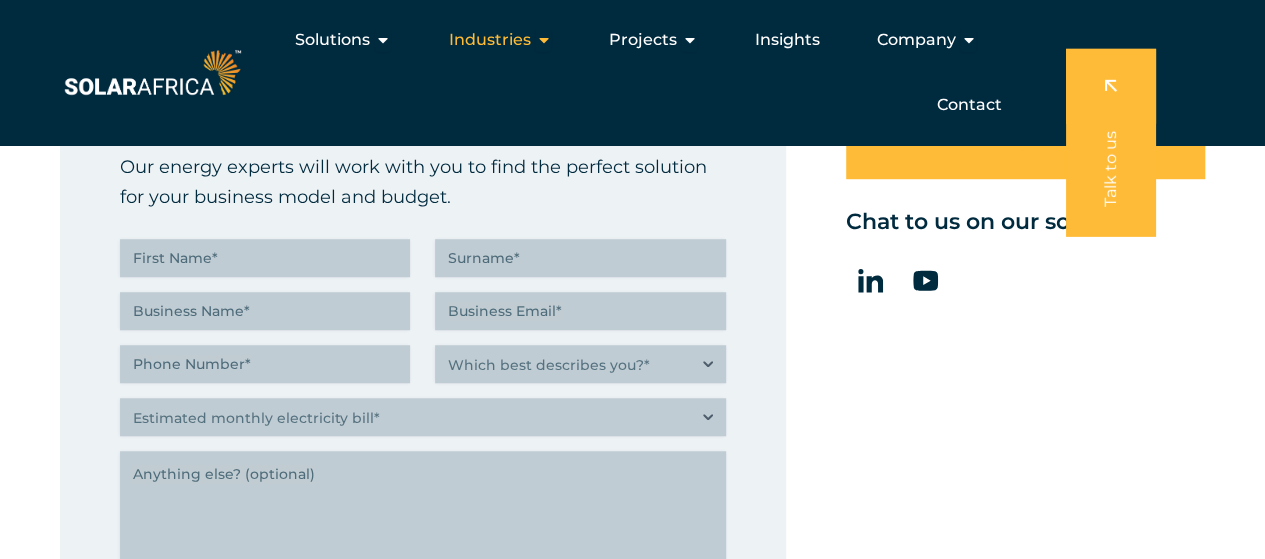 click at bounding box center [543, 40] 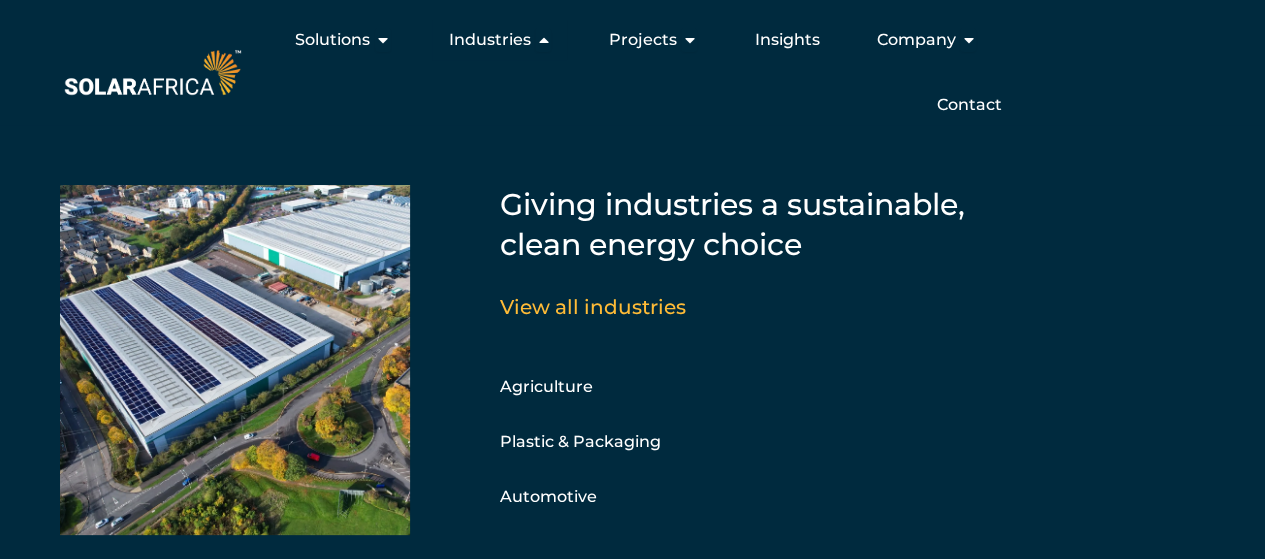 scroll, scrollTop: 390, scrollLeft: 0, axis: vertical 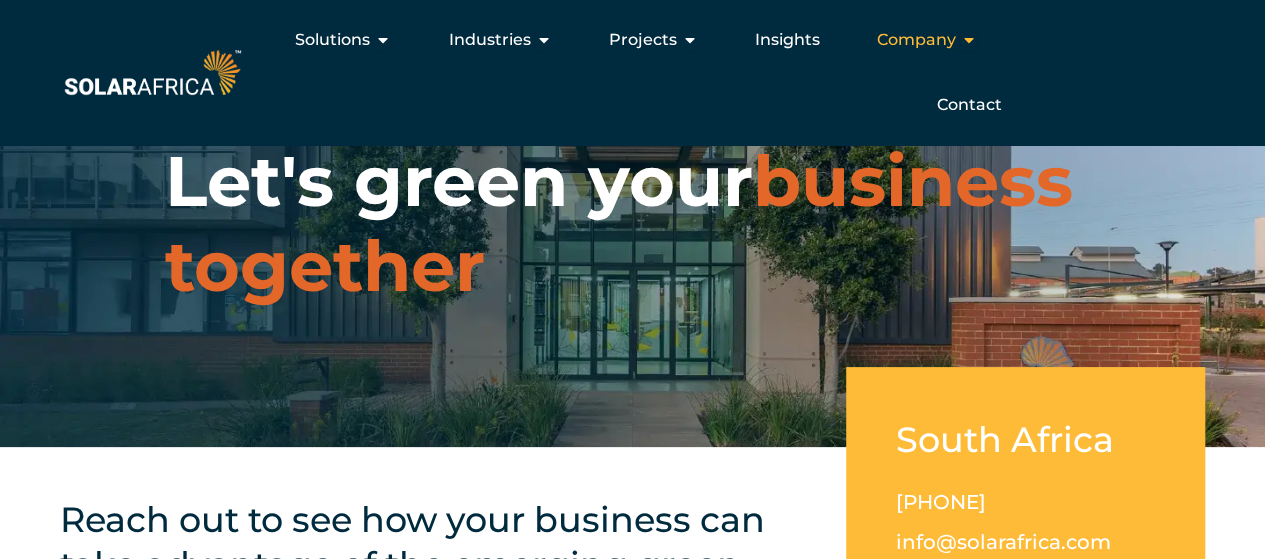 click on "Company" at bounding box center (915, 40) 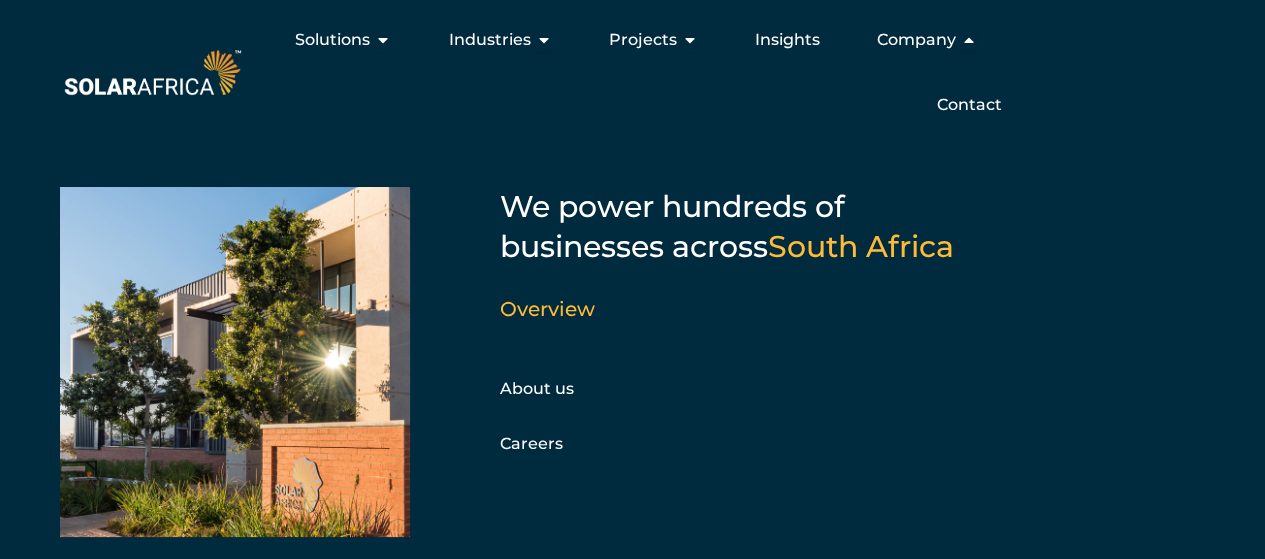 scroll, scrollTop: 0, scrollLeft: 0, axis: both 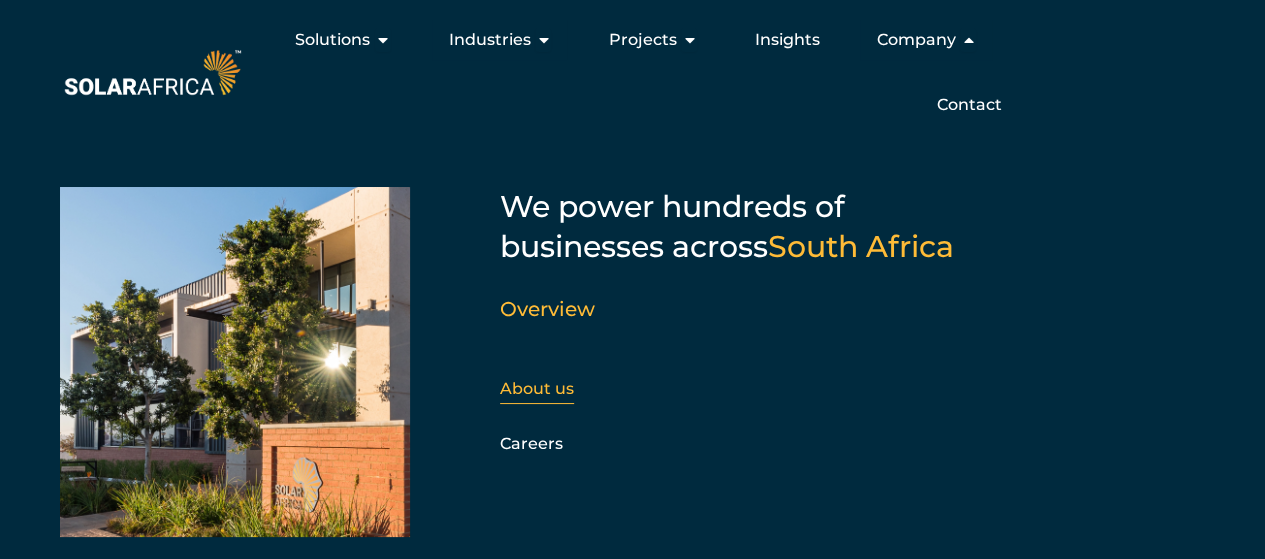 click on "About us" at bounding box center (537, 388) 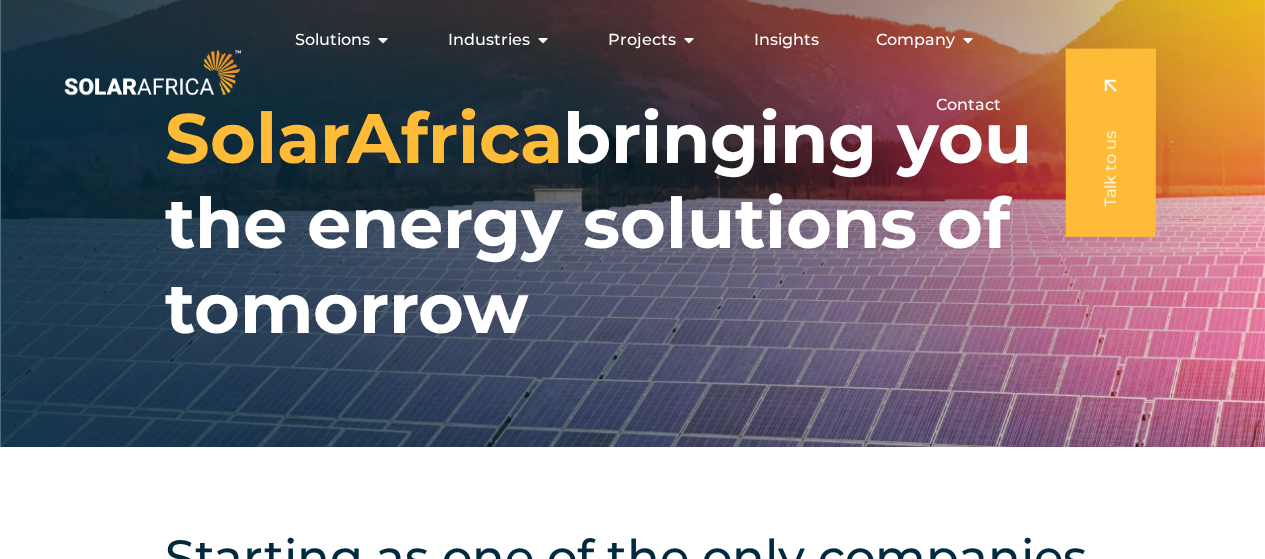 scroll, scrollTop: 0, scrollLeft: 0, axis: both 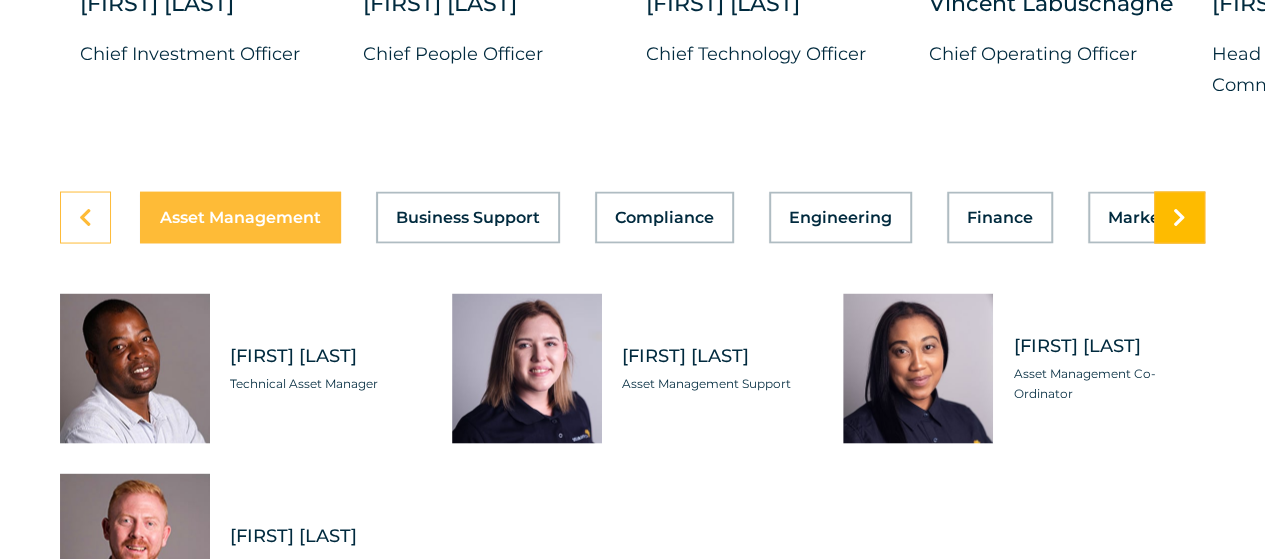 click at bounding box center (1179, 217) 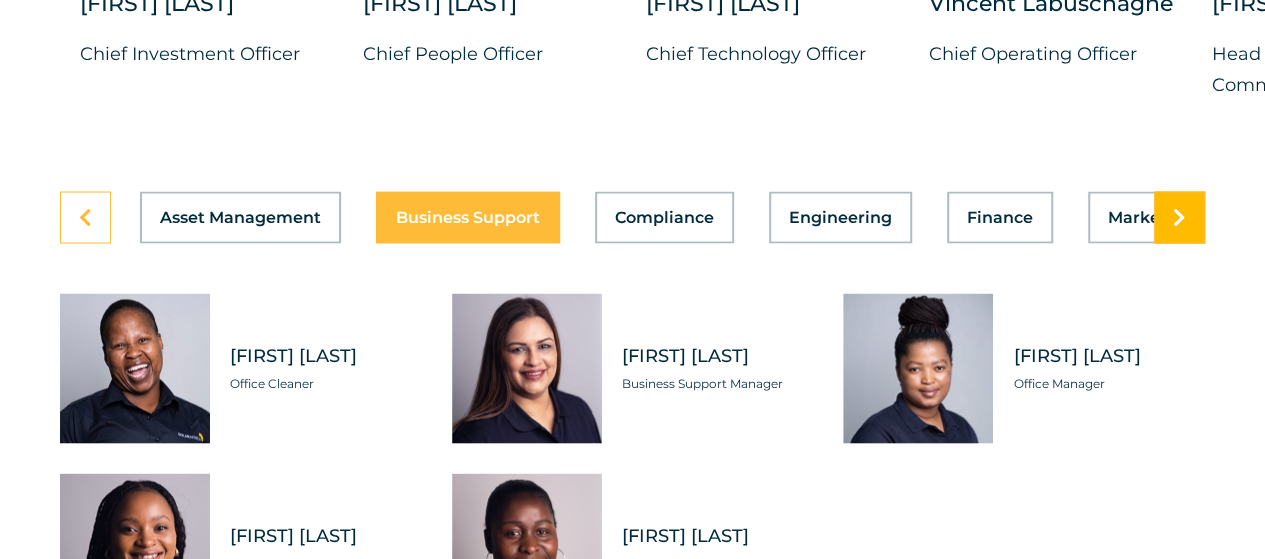scroll, scrollTop: 5609, scrollLeft: 0, axis: vertical 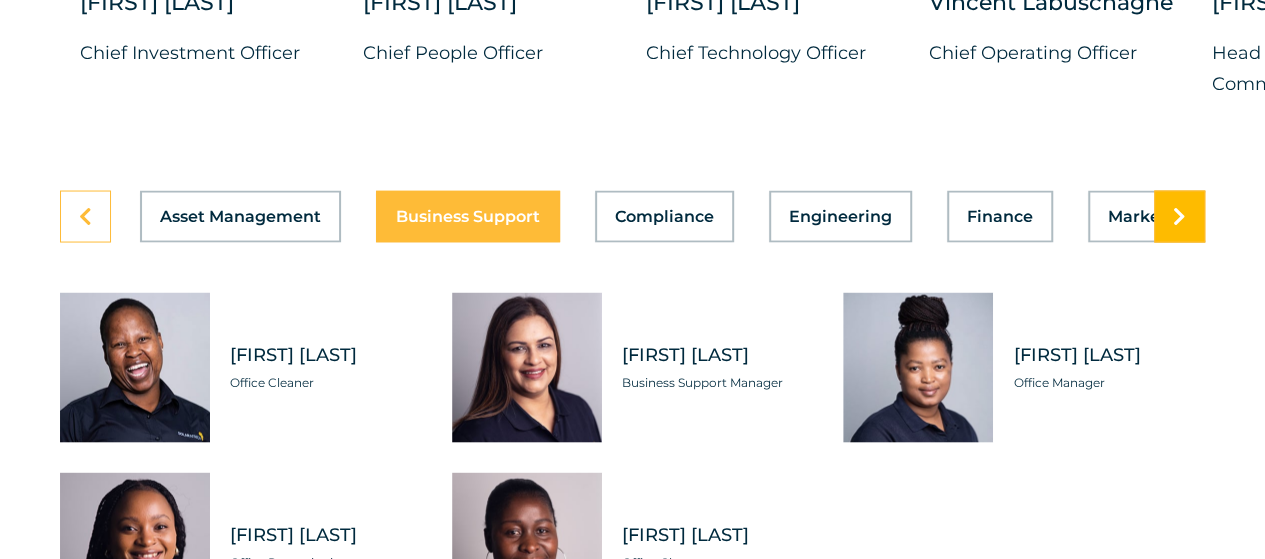 click at bounding box center [1179, 216] 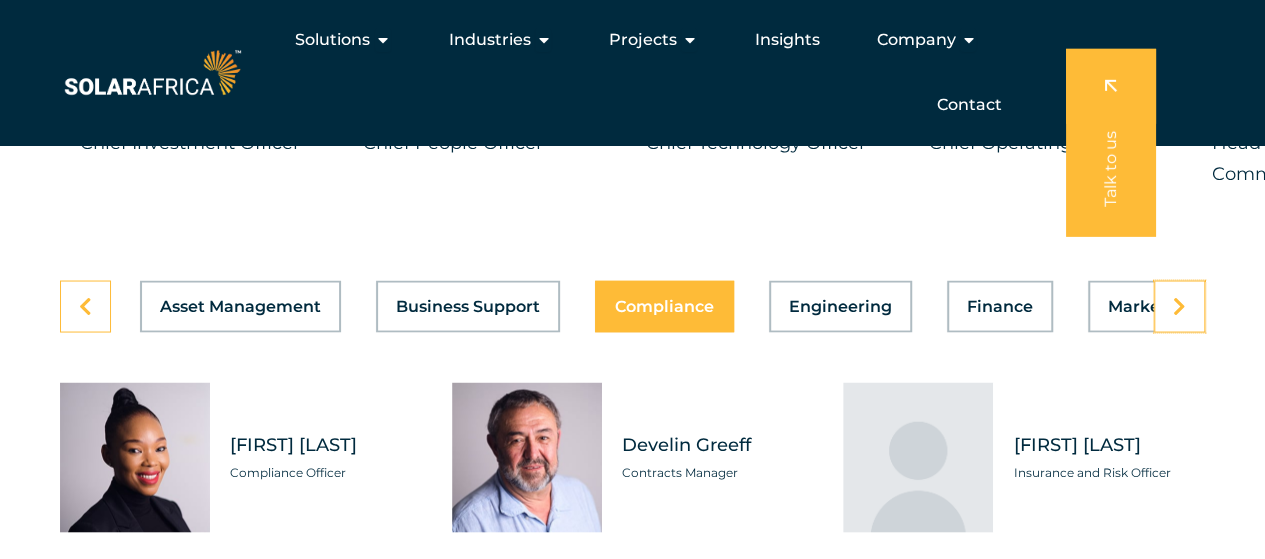 scroll, scrollTop: 5424, scrollLeft: 0, axis: vertical 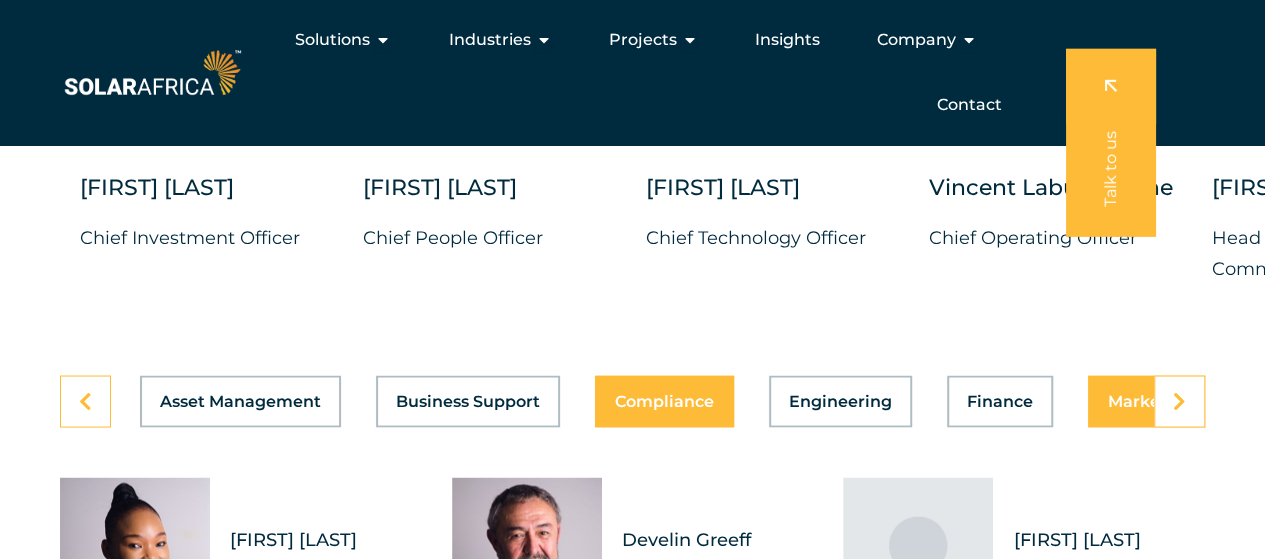 click on "Marketing" at bounding box center [1151, 401] 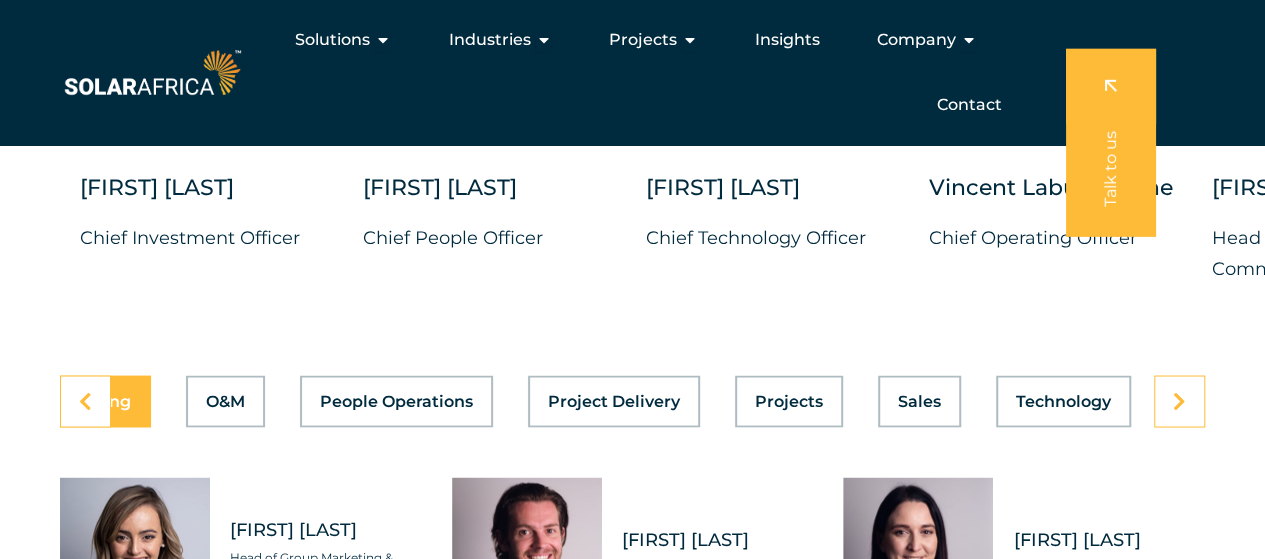 scroll, scrollTop: 0, scrollLeft: 1065, axis: horizontal 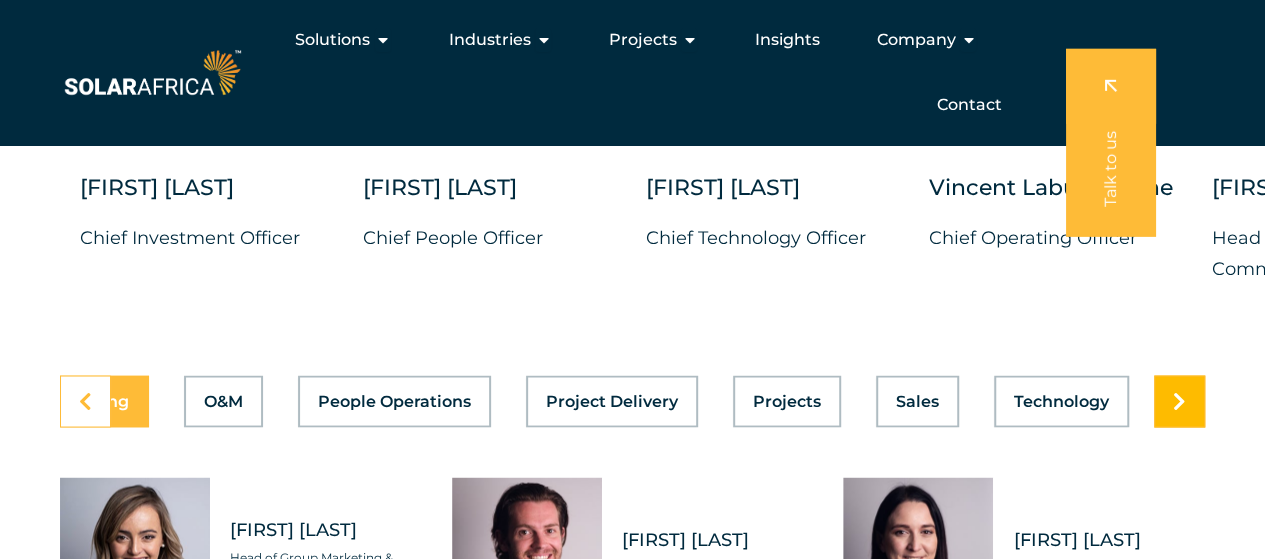 click at bounding box center (1179, 401) 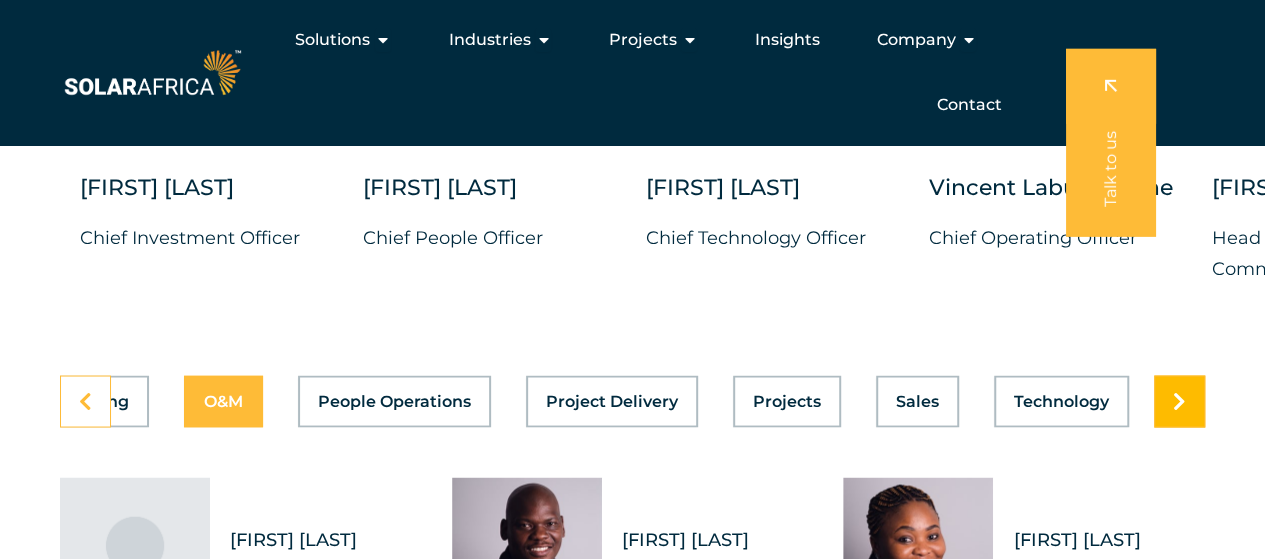 scroll, scrollTop: 0, scrollLeft: 1065, axis: horizontal 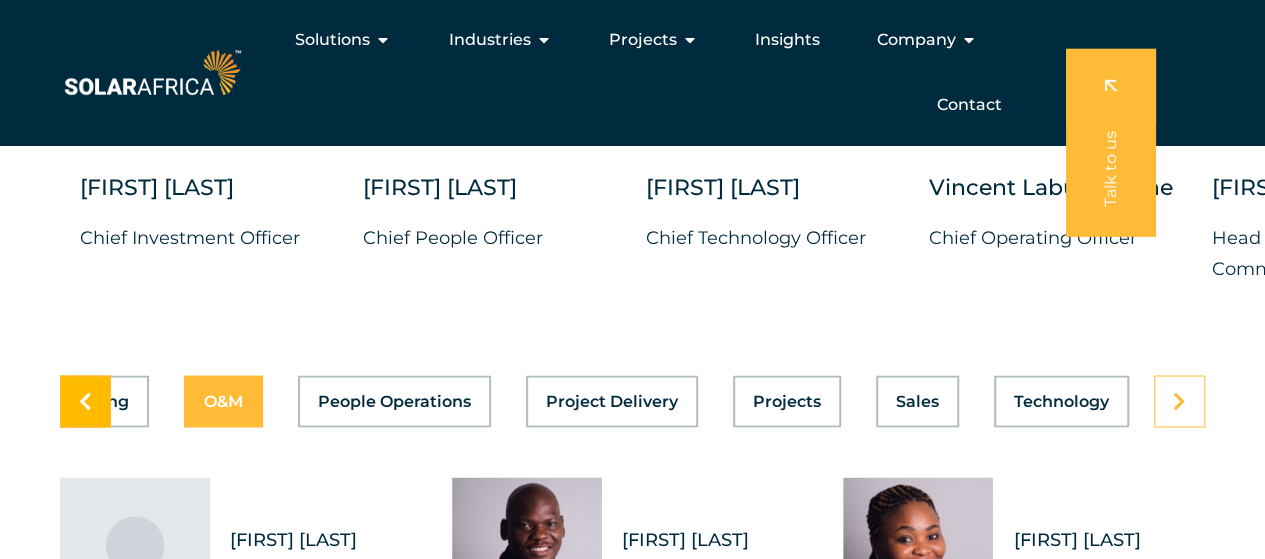 click at bounding box center [85, 401] 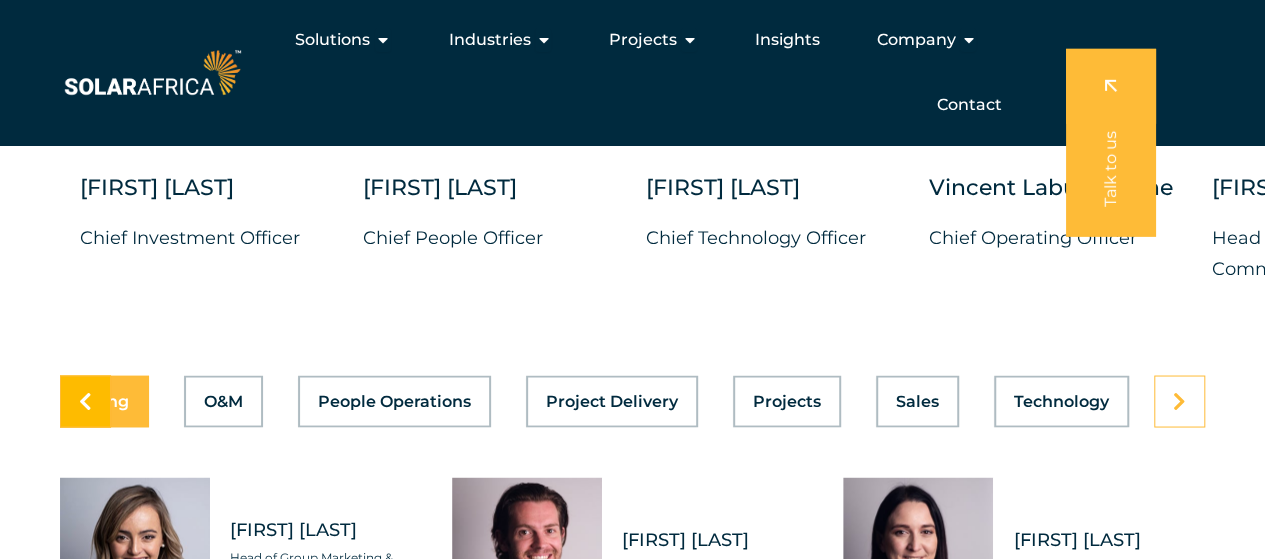 scroll, scrollTop: 0, scrollLeft: 1065, axis: horizontal 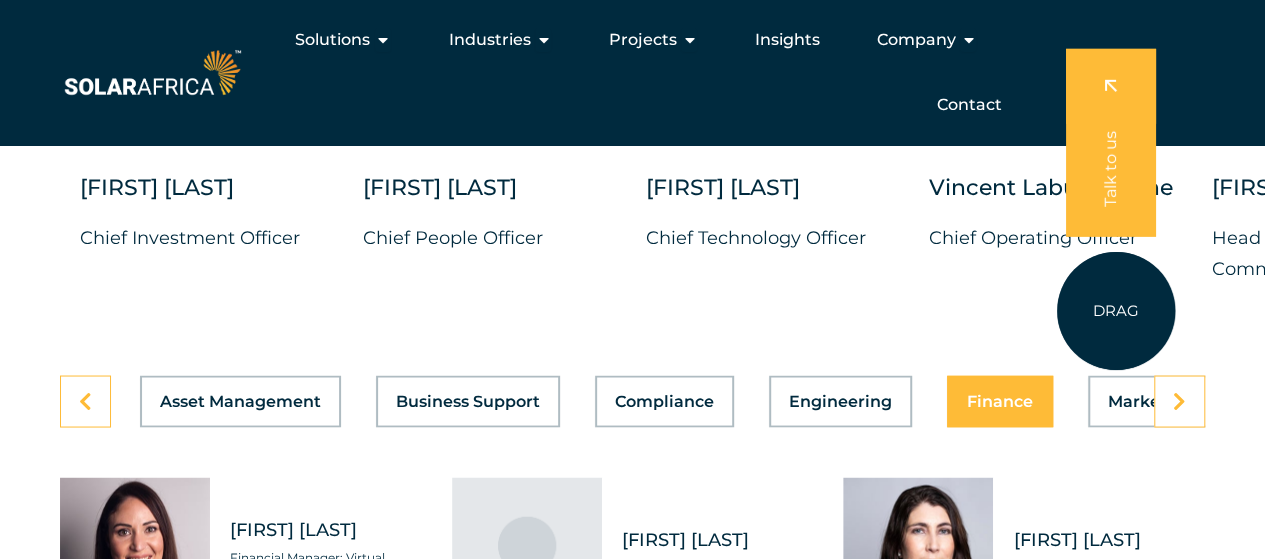 click on "[FIRST] [LAST]
Chief Investment Officer
[FIRST] [LAST]
Chief People Officer
[FIRST] [LAST]
Chief Technology Officer
[FIRST] [LAST]
Chief Operating Officer" at bounding box center (1212, 27) 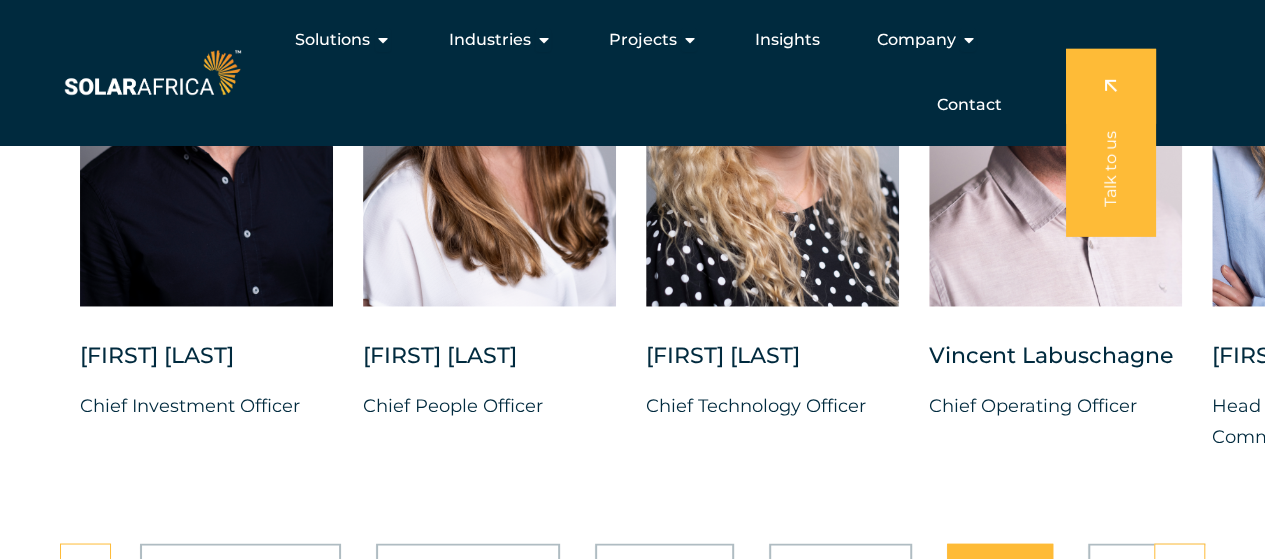 scroll, scrollTop: 5148, scrollLeft: 0, axis: vertical 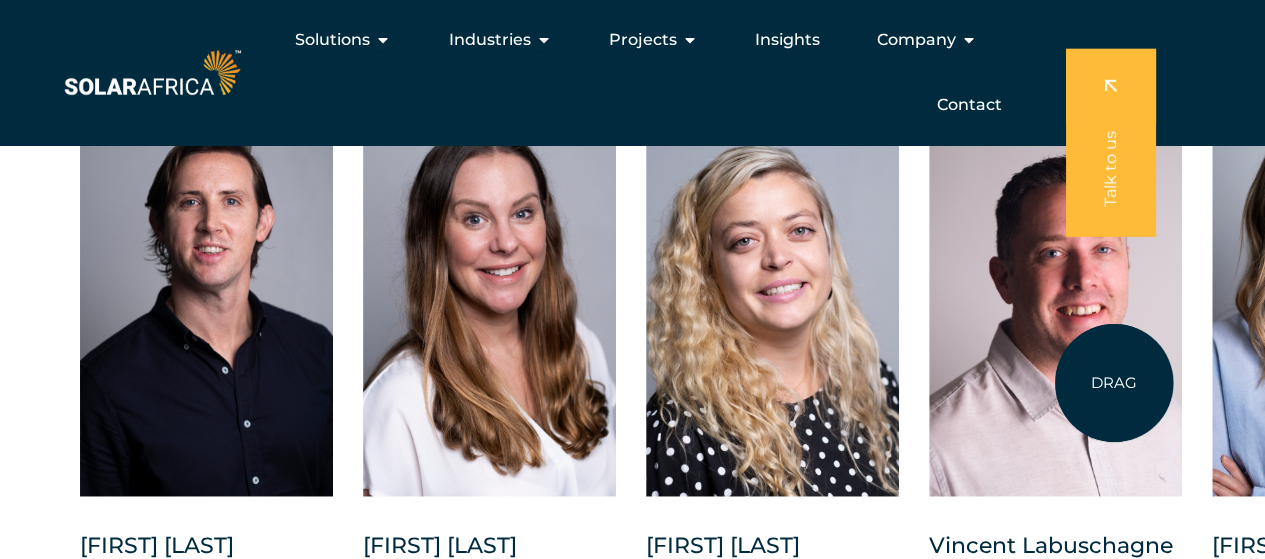 click at bounding box center (1055, 297) 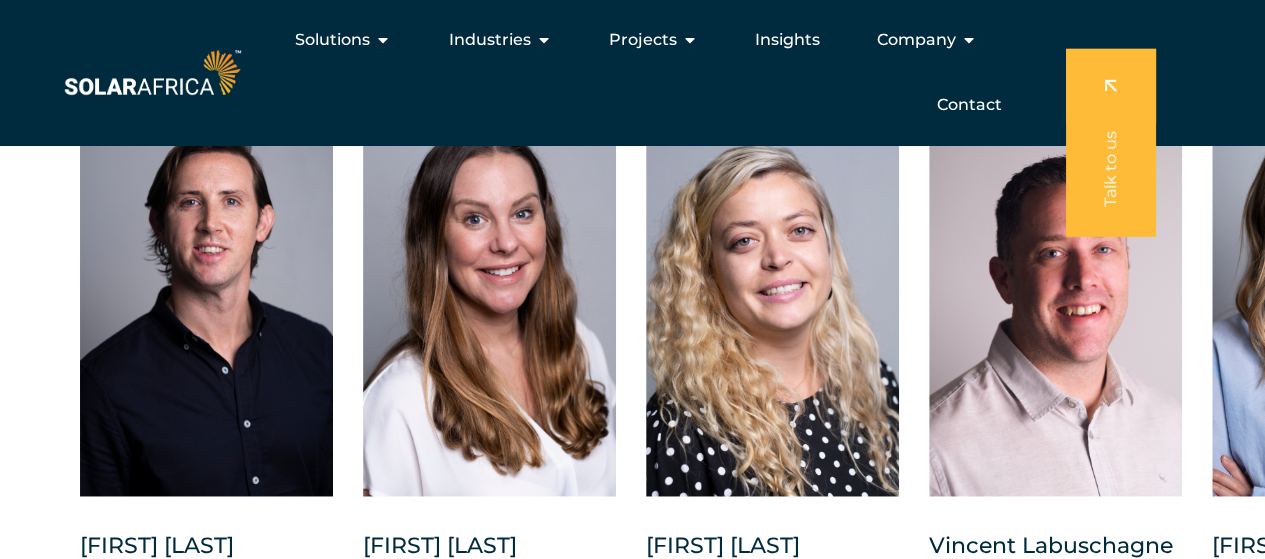 click at bounding box center [1111, 143] 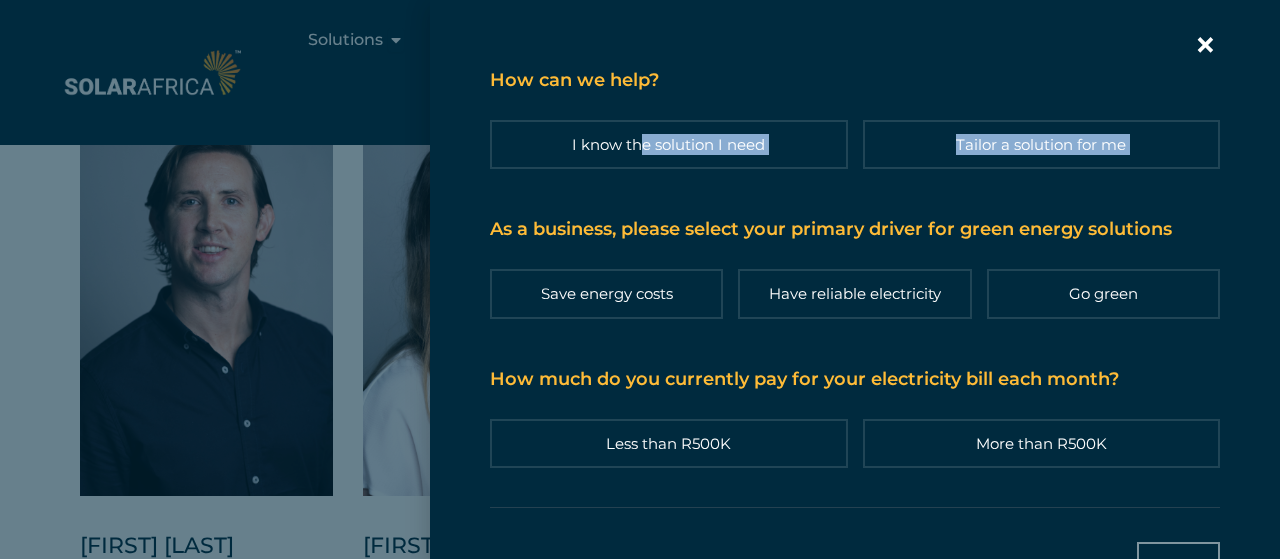 drag, startPoint x: 634, startPoint y: 110, endPoint x: 423, endPoint y: 219, distance: 237.49106 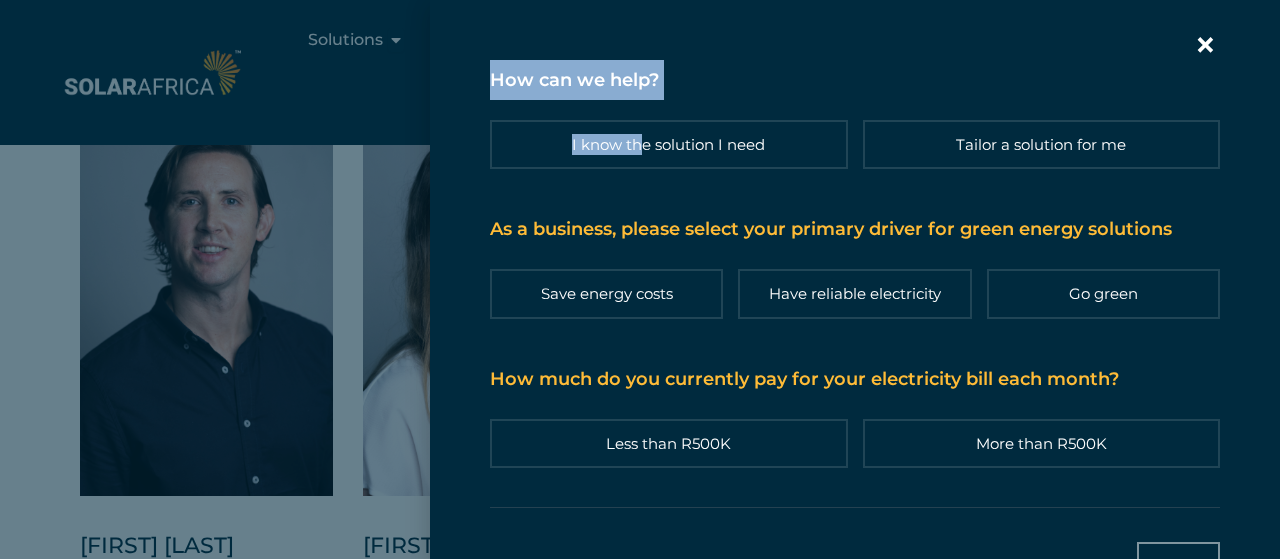 click at bounding box center (640, 279) 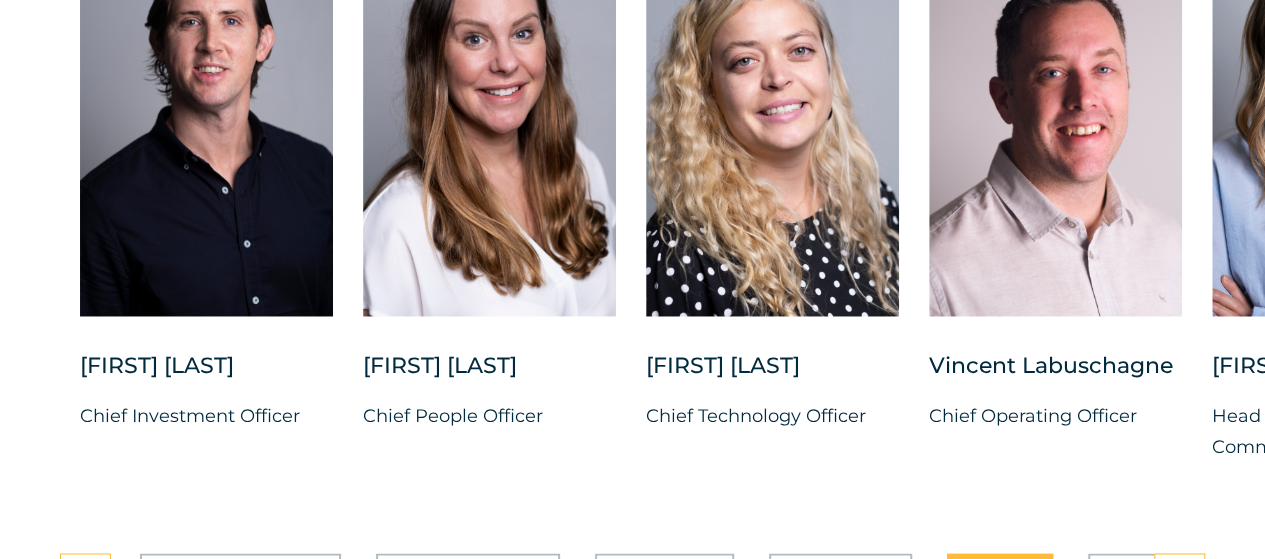 scroll, scrollTop: 5280, scrollLeft: 0, axis: vertical 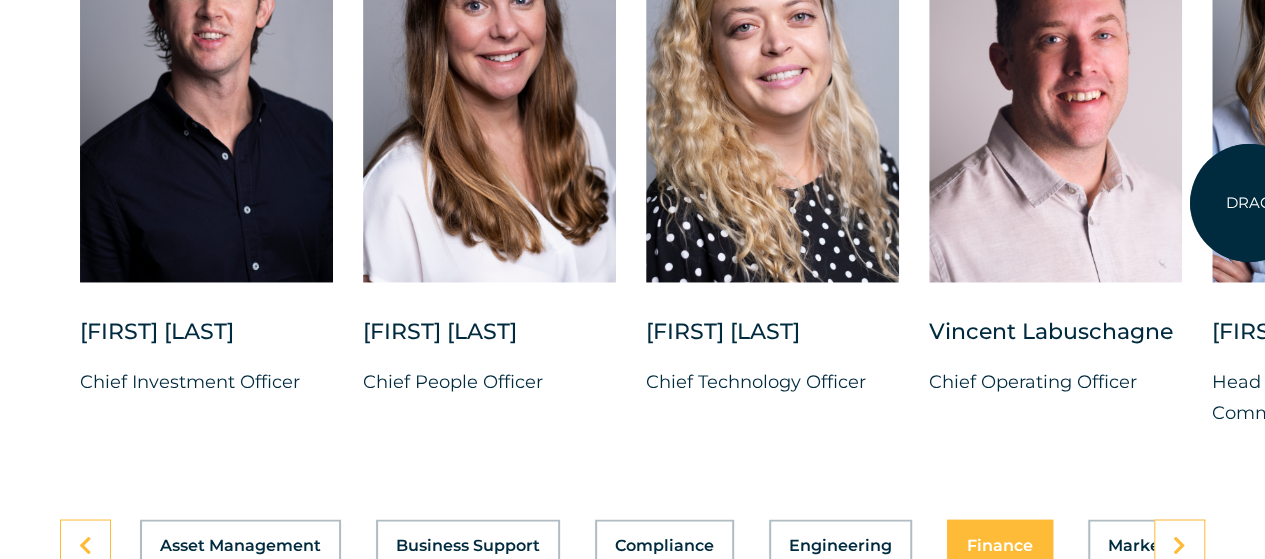 click at bounding box center (1338, 83) 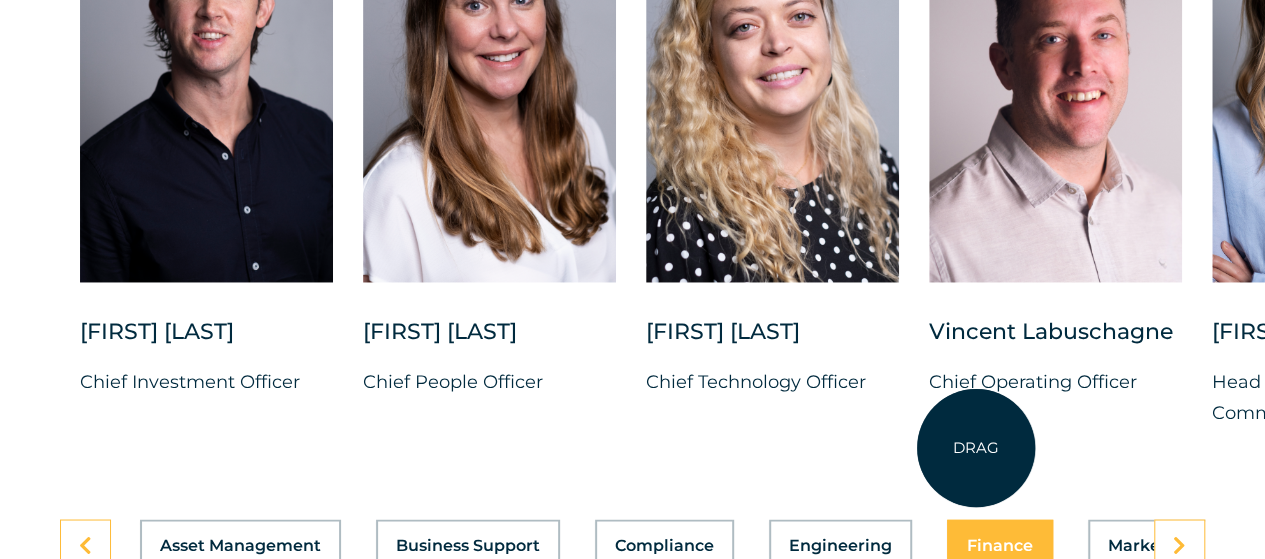 click on "Charl Alheit
Chief Investment Officer
Candice Seggie
Chief People Officer
Suné Heesen
Chief Technology Officer
Vincent Labuschagne
Chief Operating Officer" at bounding box center (1212, 171) 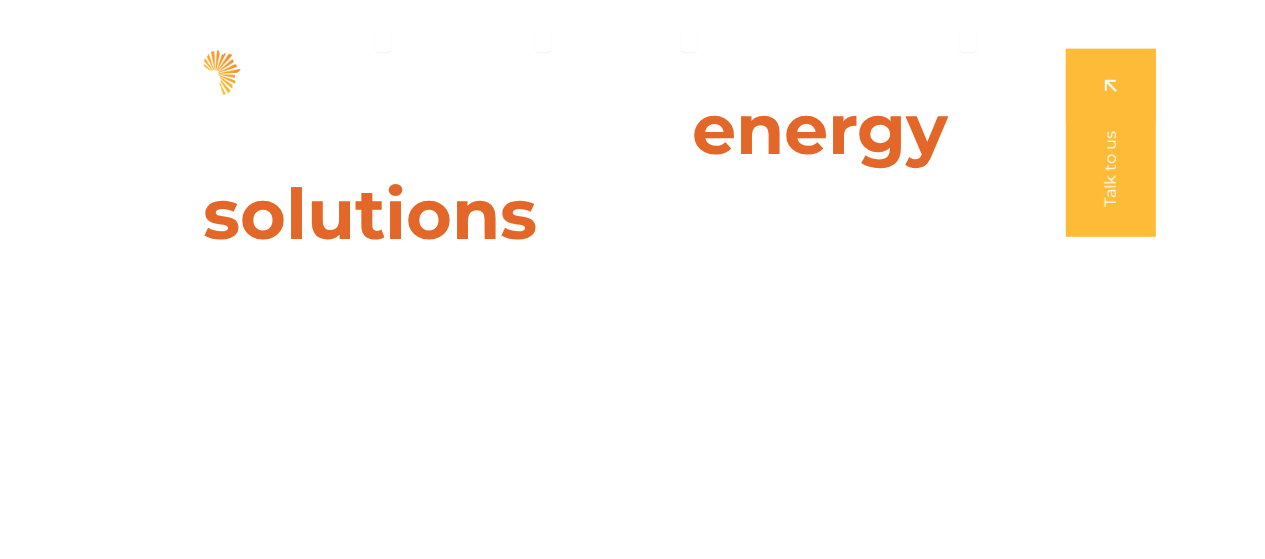 scroll, scrollTop: 0, scrollLeft: 0, axis: both 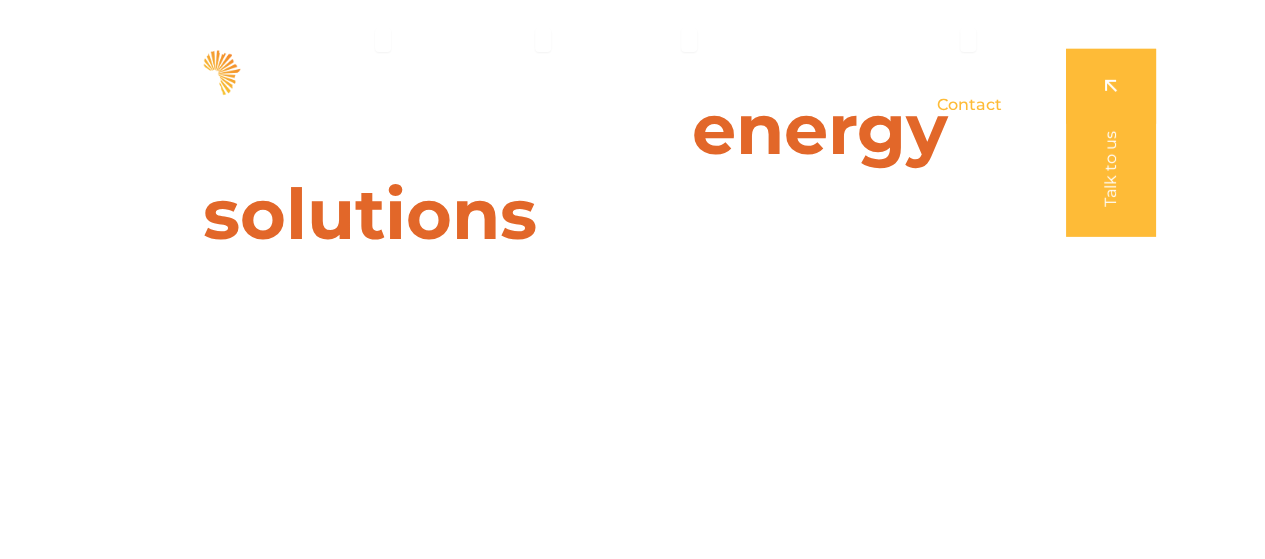 click on "Contact" at bounding box center (968, 105) 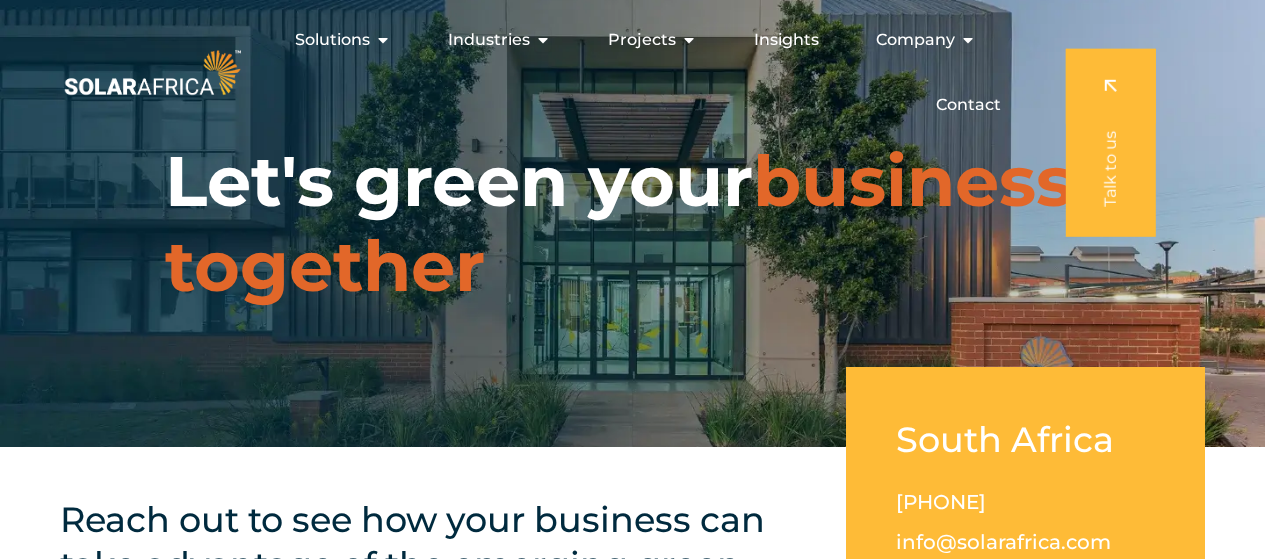 scroll, scrollTop: 0, scrollLeft: 0, axis: both 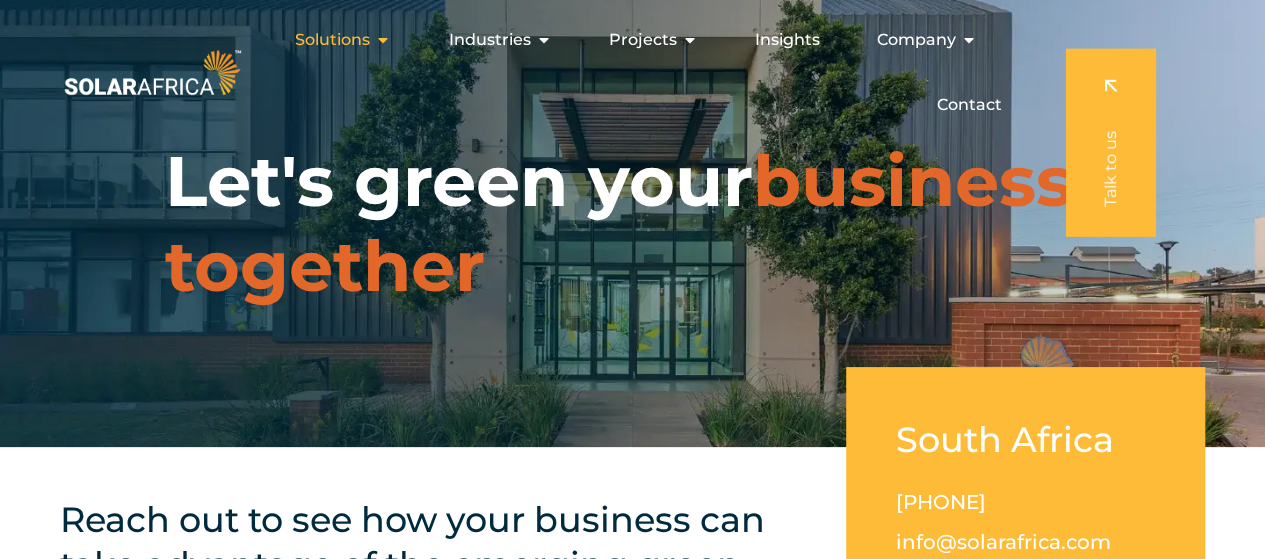 click at bounding box center [383, 40] 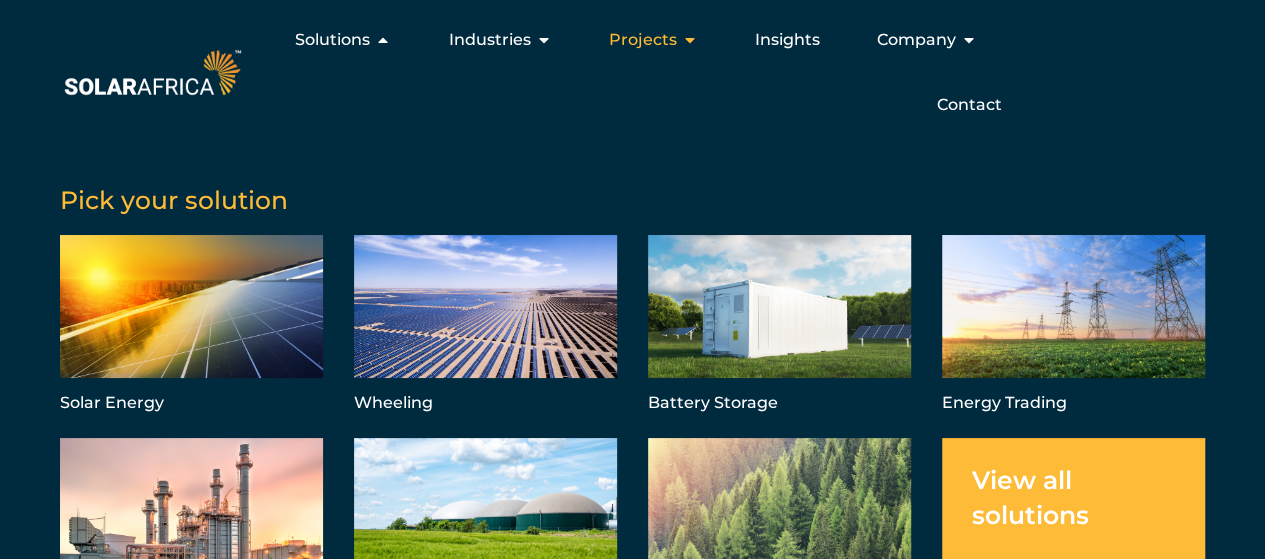 click on "Projects" at bounding box center (642, 40) 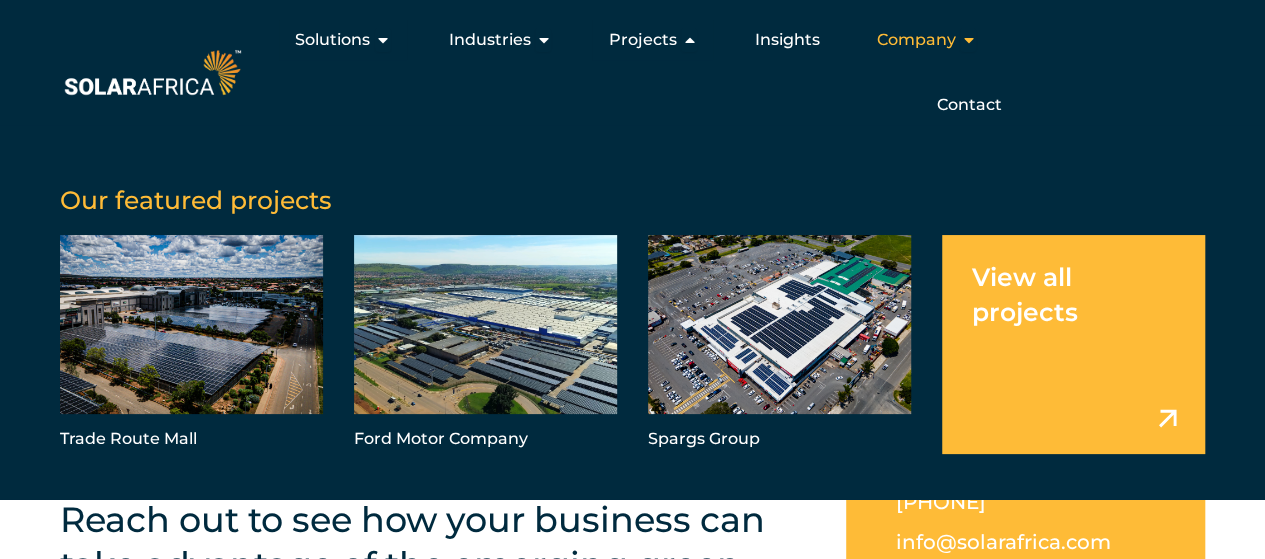 click on "Company" at bounding box center [915, 40] 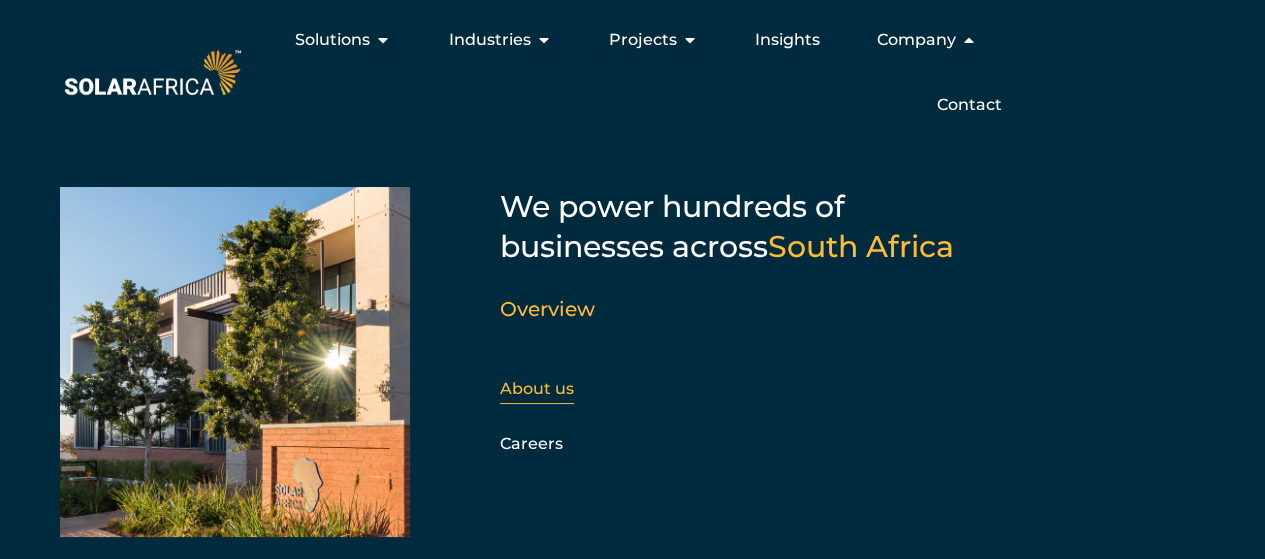click on "About us" at bounding box center (537, 388) 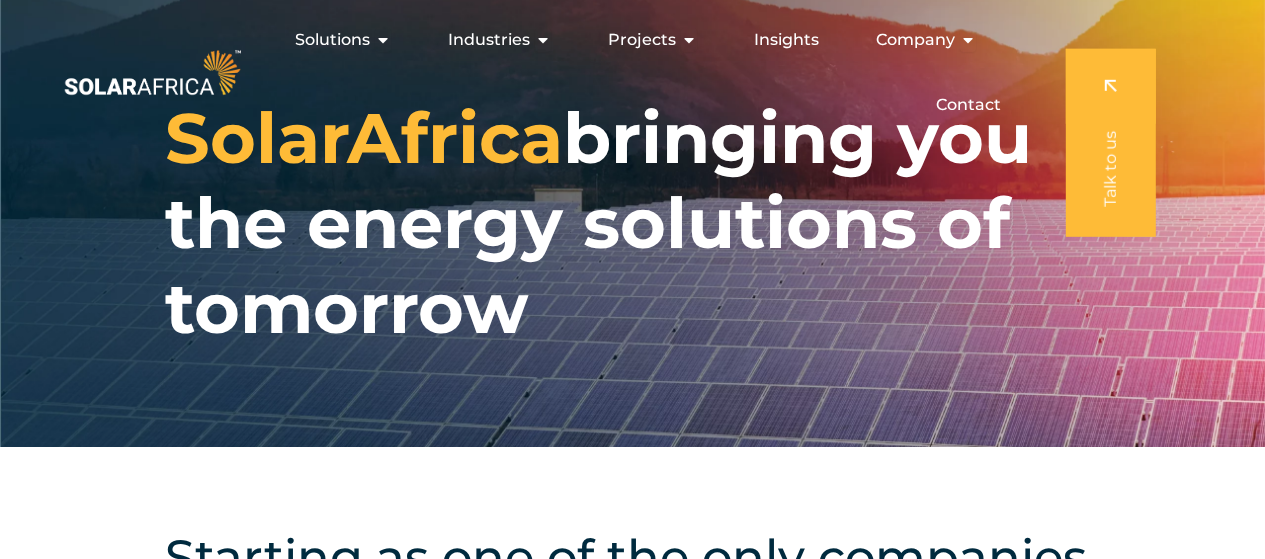 scroll, scrollTop: 0, scrollLeft: 0, axis: both 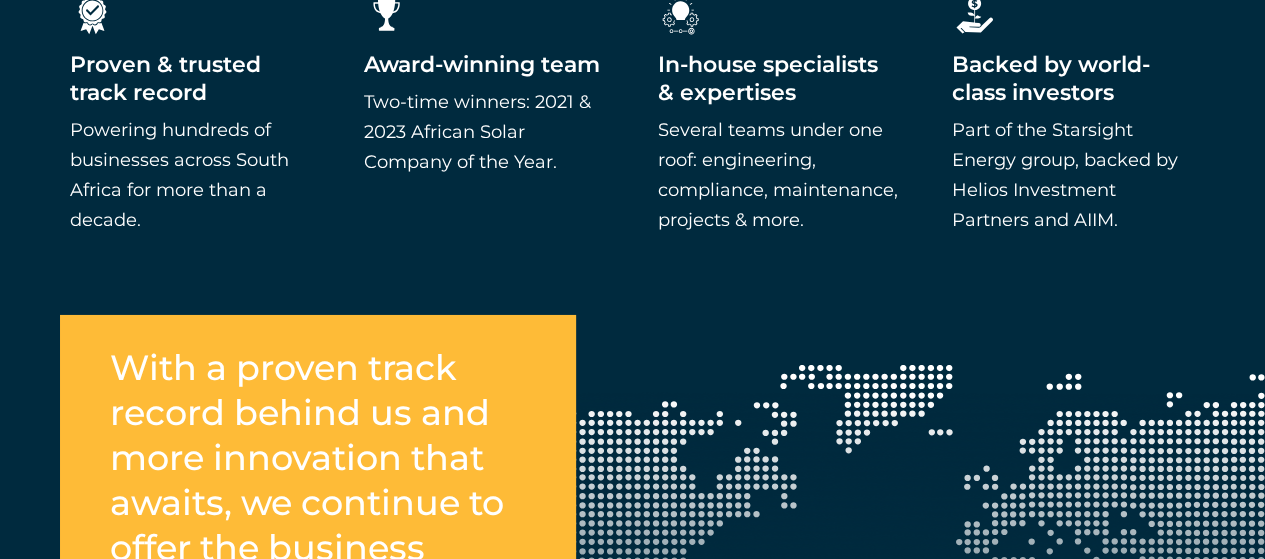 drag, startPoint x: 1270, startPoint y: 49, endPoint x: 1279, endPoint y: 262, distance: 213.19006 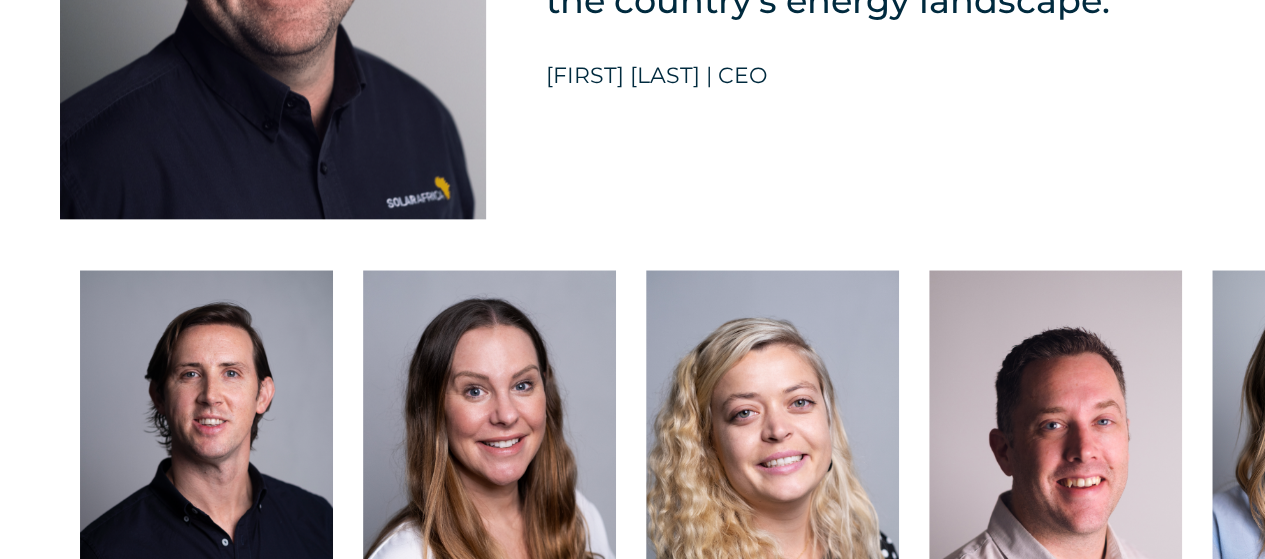 scroll, scrollTop: 5026, scrollLeft: 0, axis: vertical 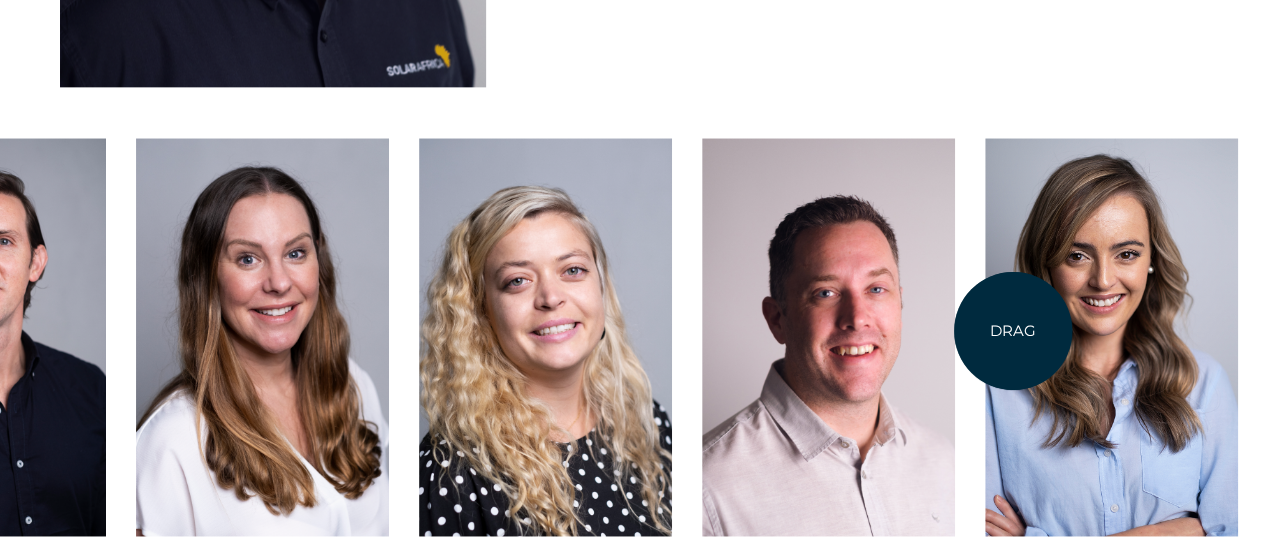 drag, startPoint x: 1240, startPoint y: 327, endPoint x: 984, endPoint y: 326, distance: 256.00195 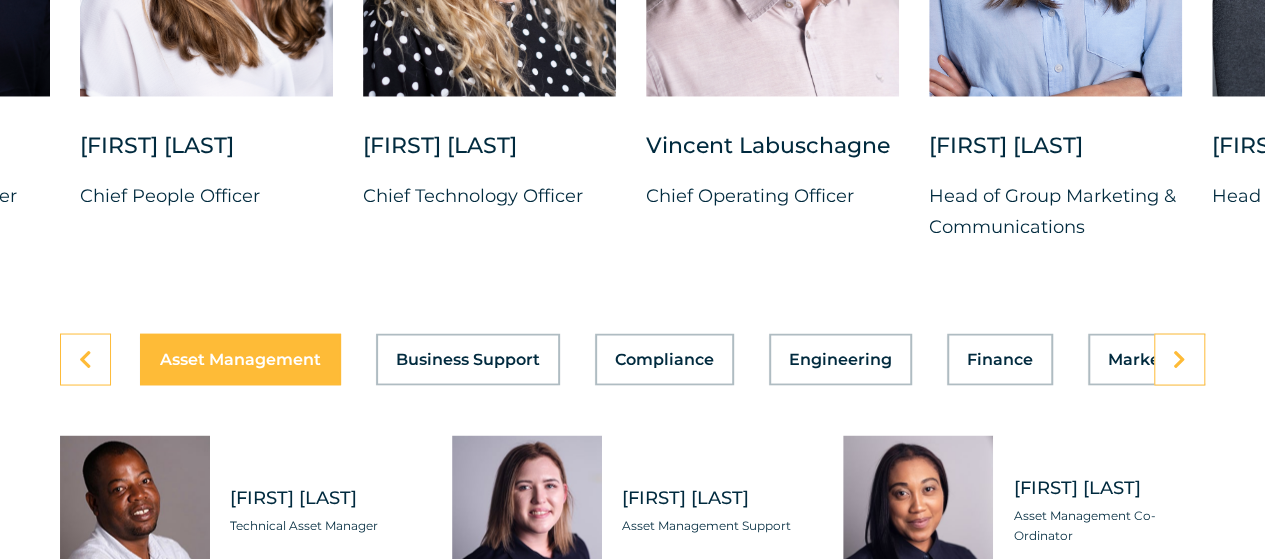 scroll, scrollTop: 5487, scrollLeft: 0, axis: vertical 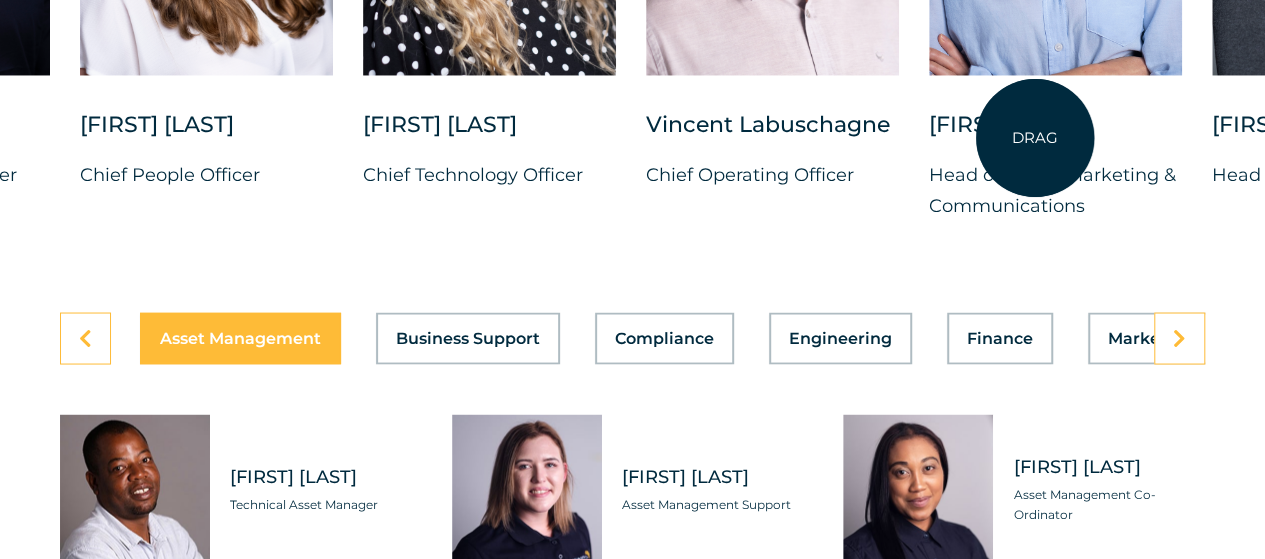 click on "[FIRST] [LAST]" at bounding box center (1055, 135) 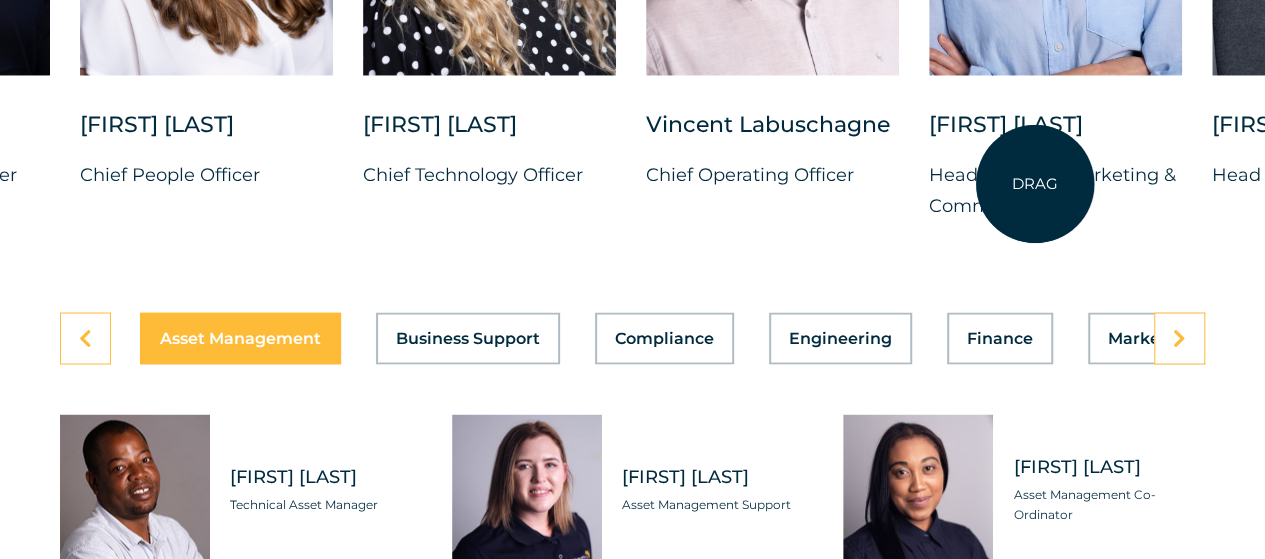 click on "Head of Group Marketing & Communications" at bounding box center [1055, 190] 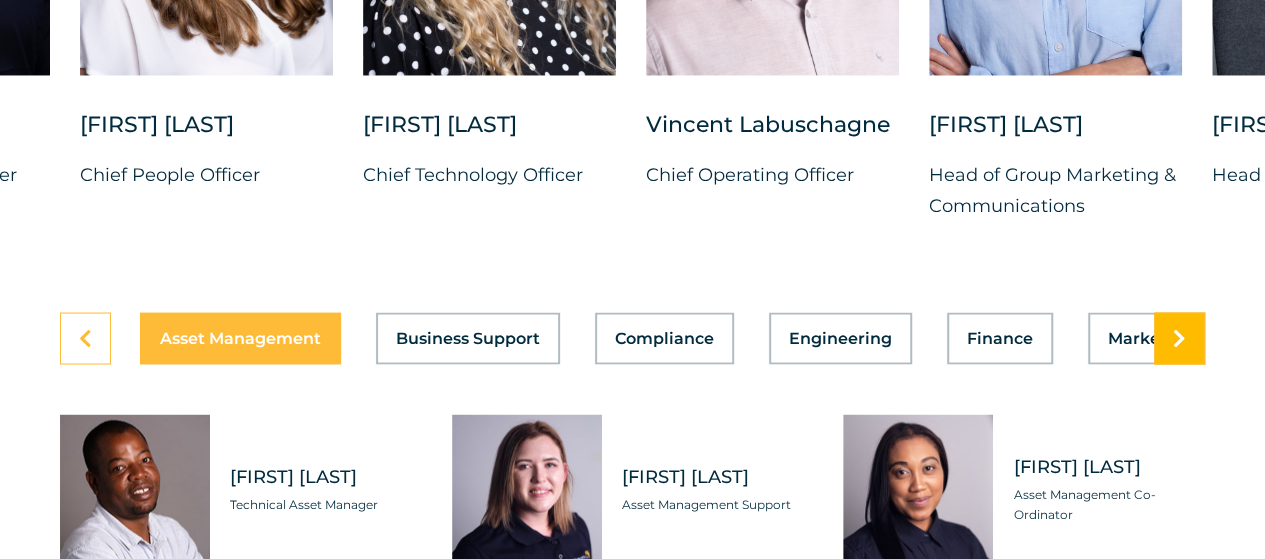 click at bounding box center (1179, 338) 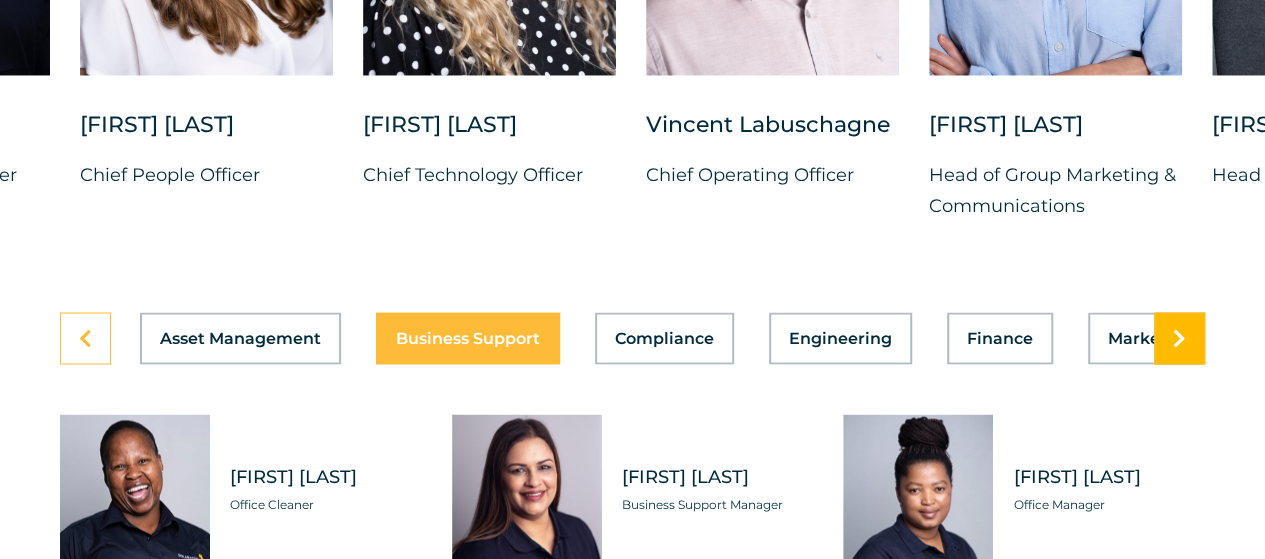 click at bounding box center [1179, 338] 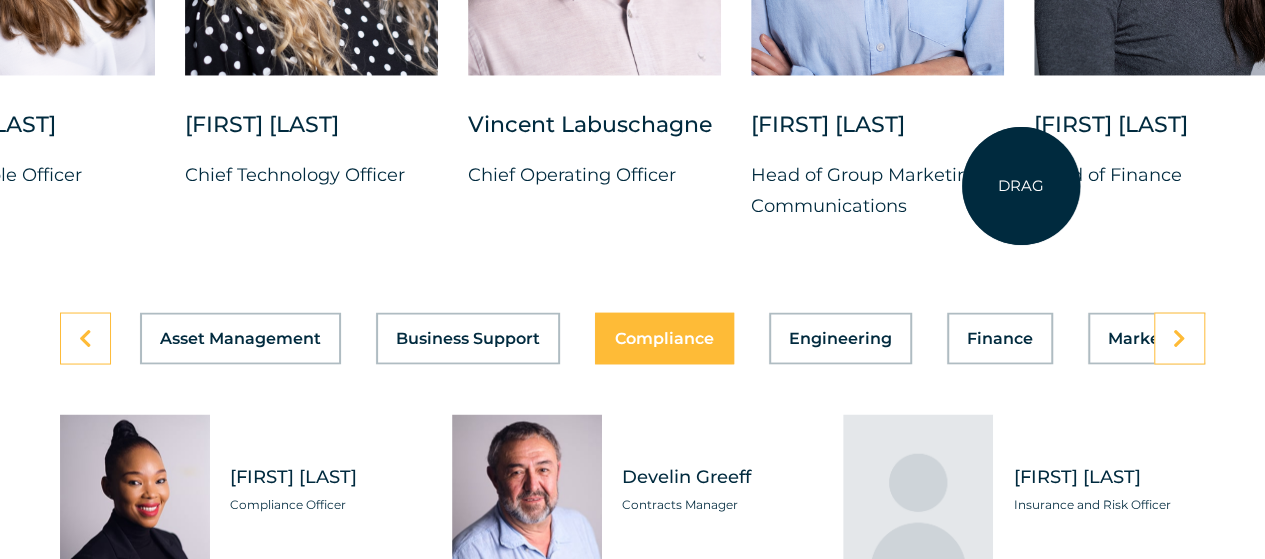 drag, startPoint x: 1199, startPoint y: 181, endPoint x: 1021, endPoint y: 186, distance: 178.0702 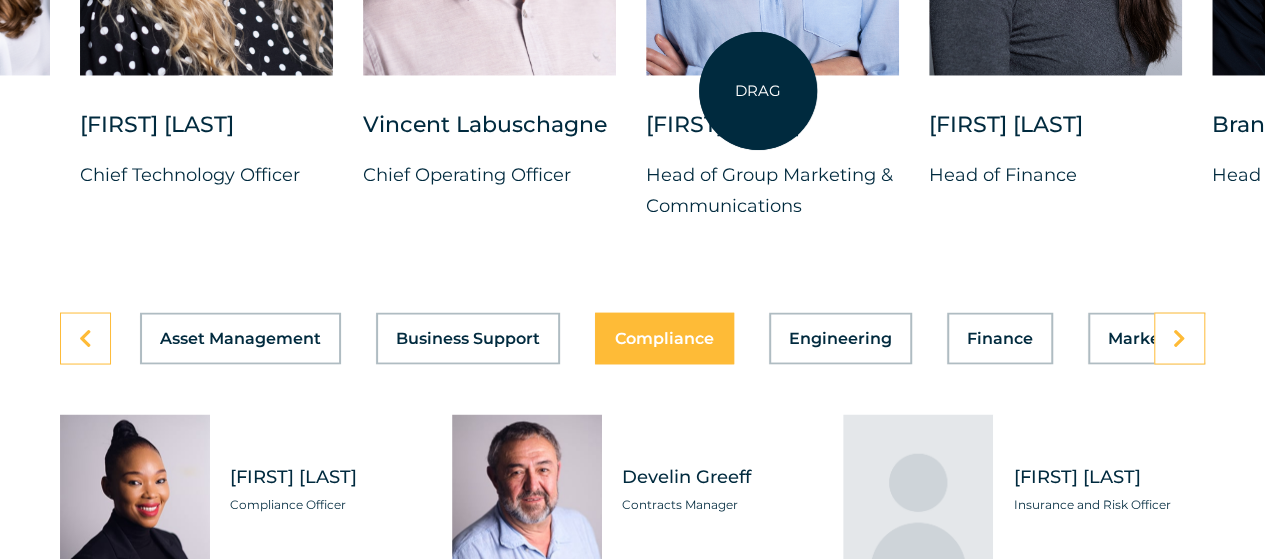 click at bounding box center [772, -107] 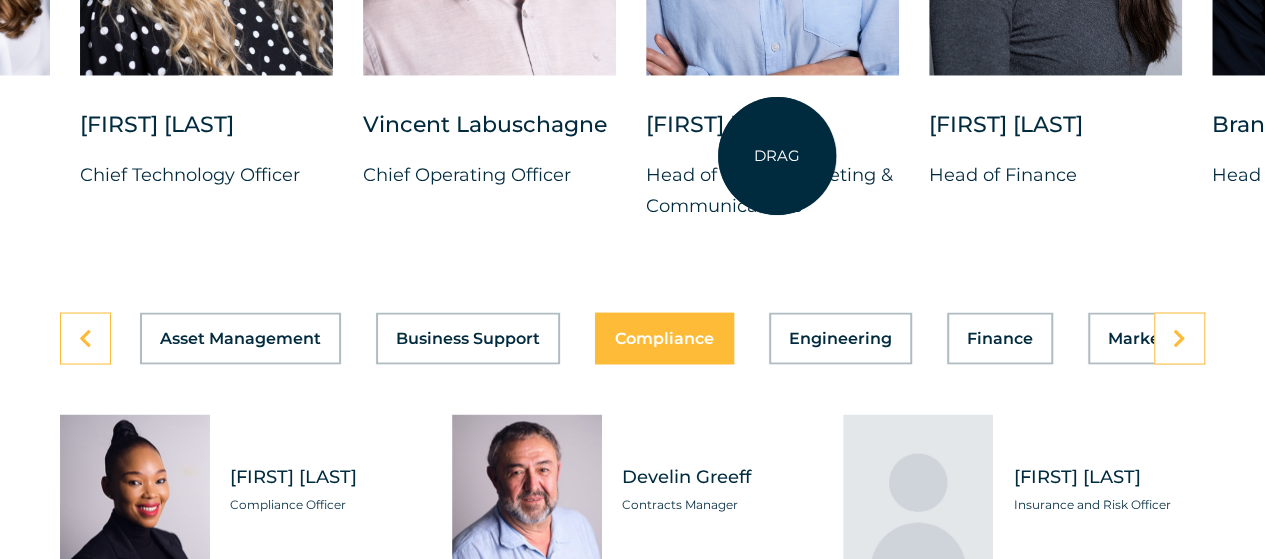 click on "[FIRST] [LAST]" at bounding box center [772, 135] 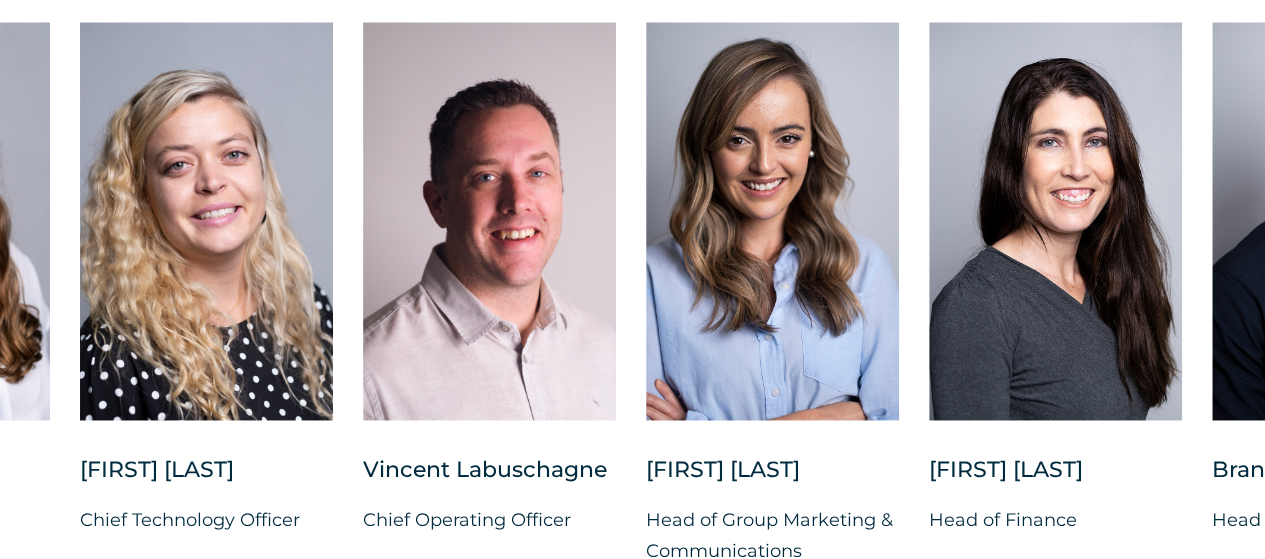 scroll, scrollTop: 5153, scrollLeft: 0, axis: vertical 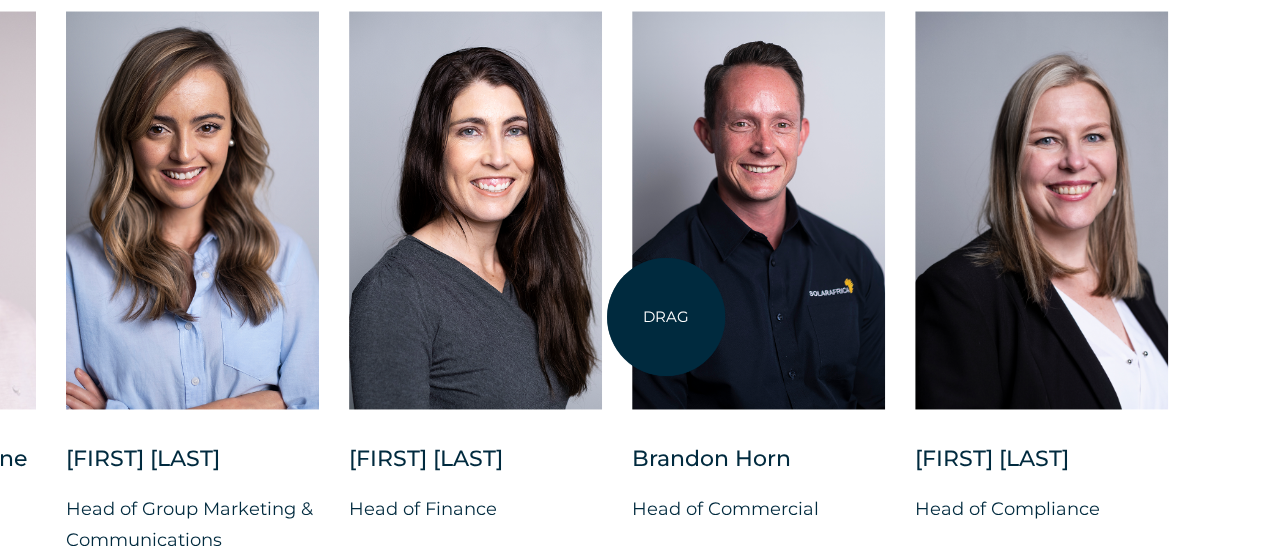 drag, startPoint x: 1246, startPoint y: 339, endPoint x: 666, endPoint y: 317, distance: 580.4171 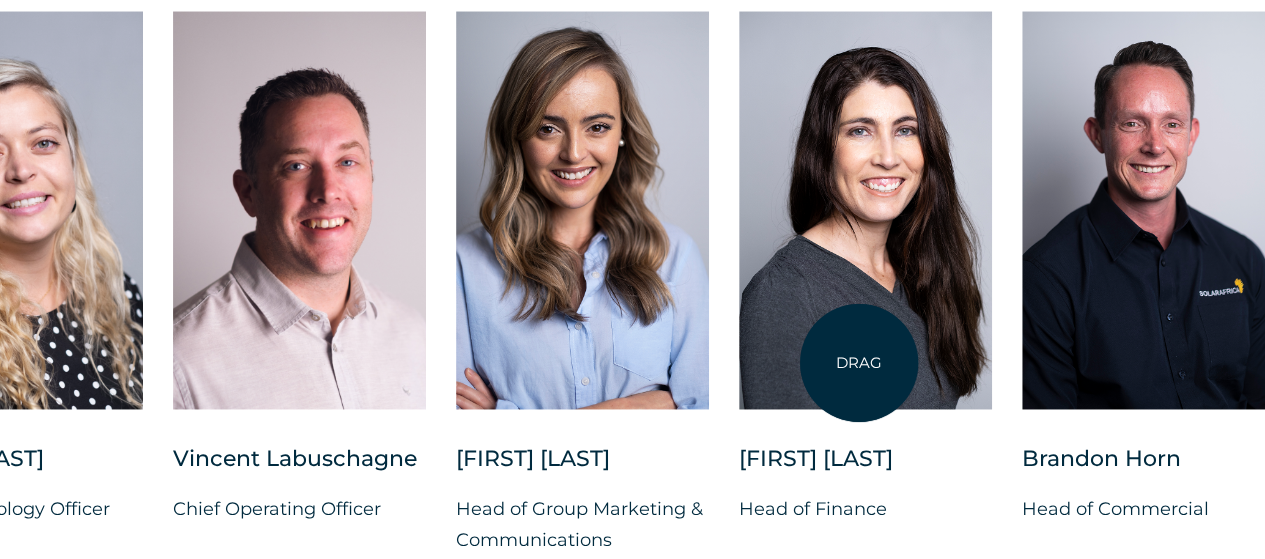 drag, startPoint x: 483, startPoint y: 225, endPoint x: 859, endPoint y: 363, distance: 400.52466 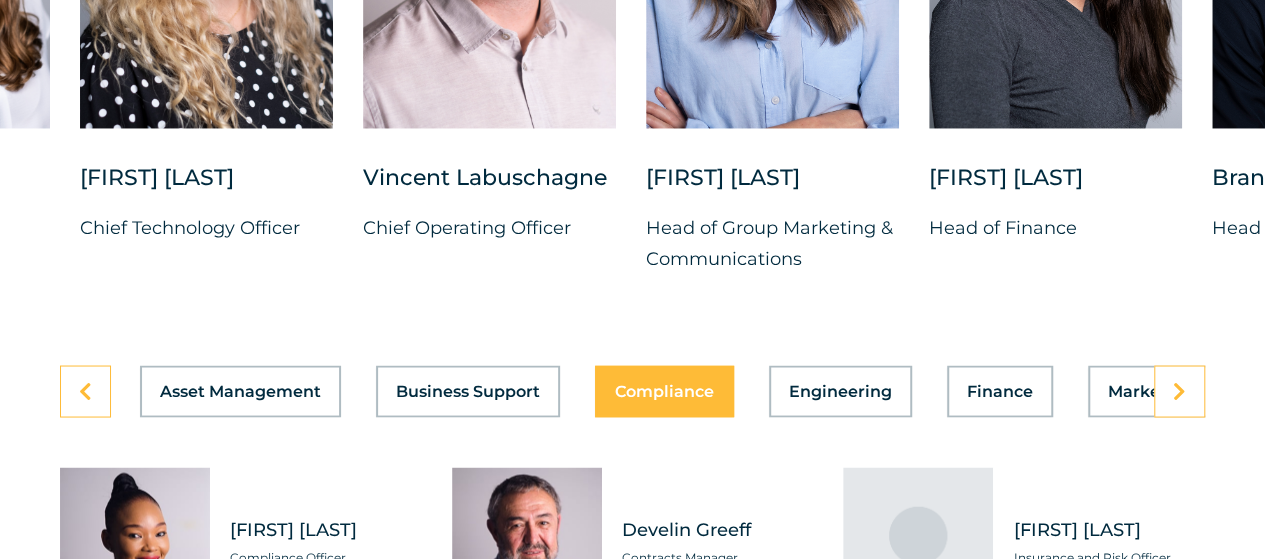 scroll, scrollTop: 5455, scrollLeft: 0, axis: vertical 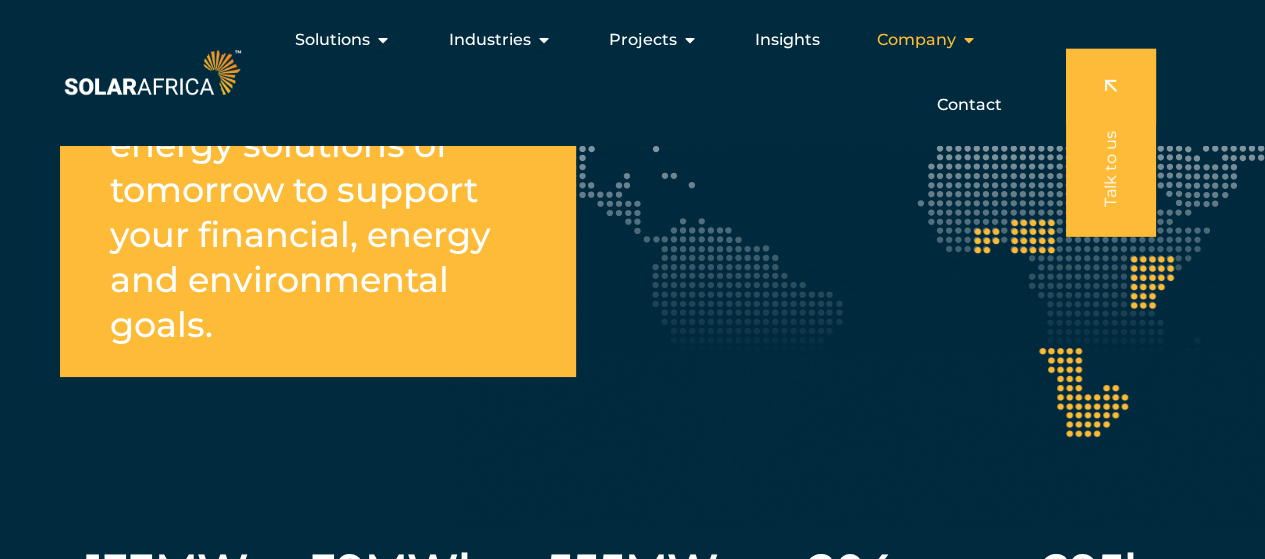 click on "Company" at bounding box center (915, 40) 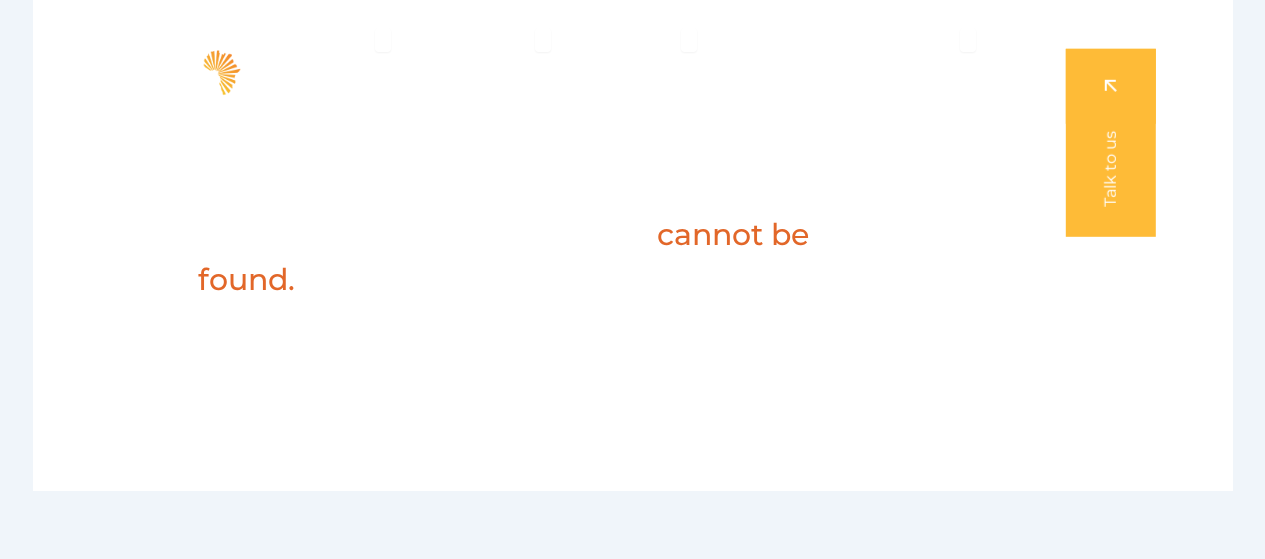 scroll, scrollTop: 0, scrollLeft: 0, axis: both 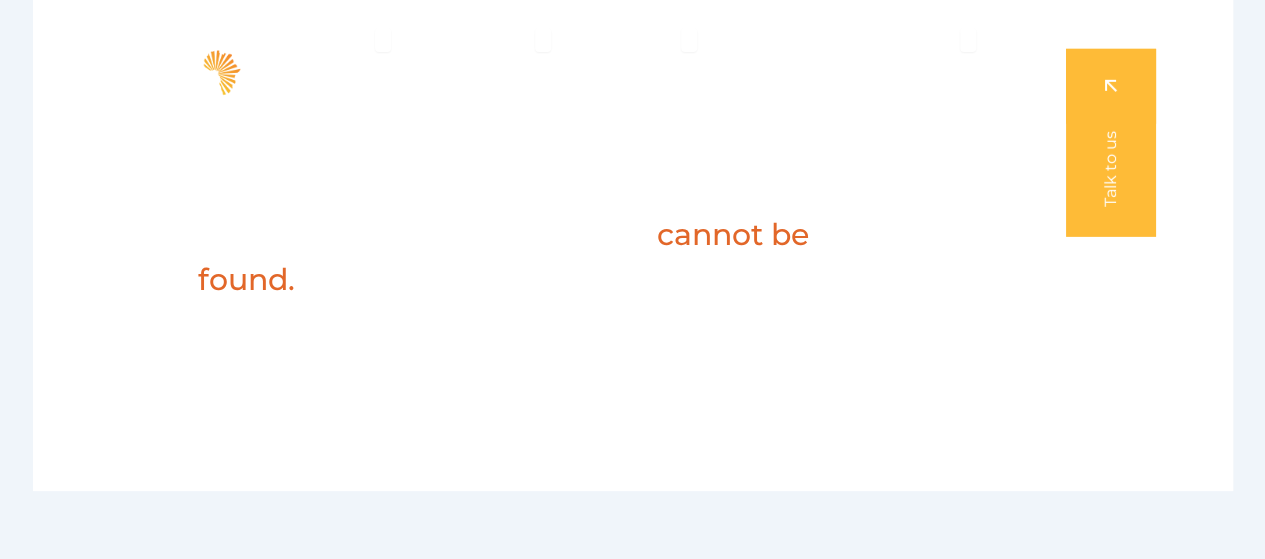 click at bounding box center [1111, 143] 